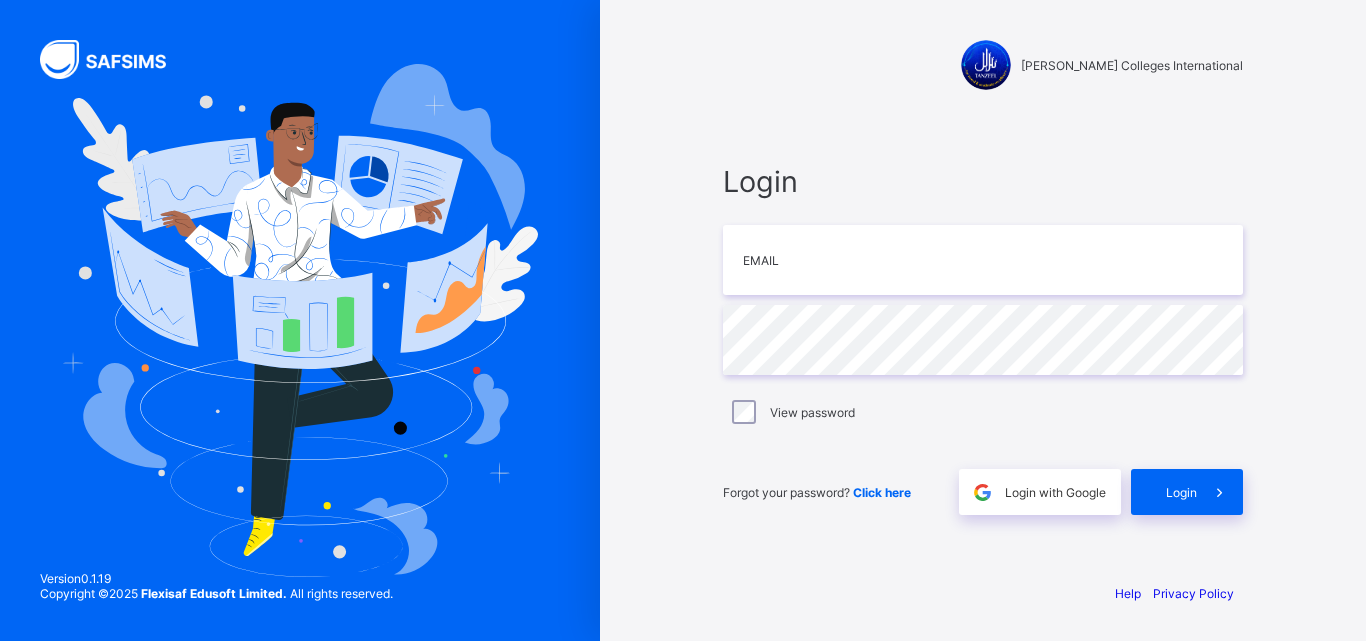 scroll, scrollTop: 0, scrollLeft: 0, axis: both 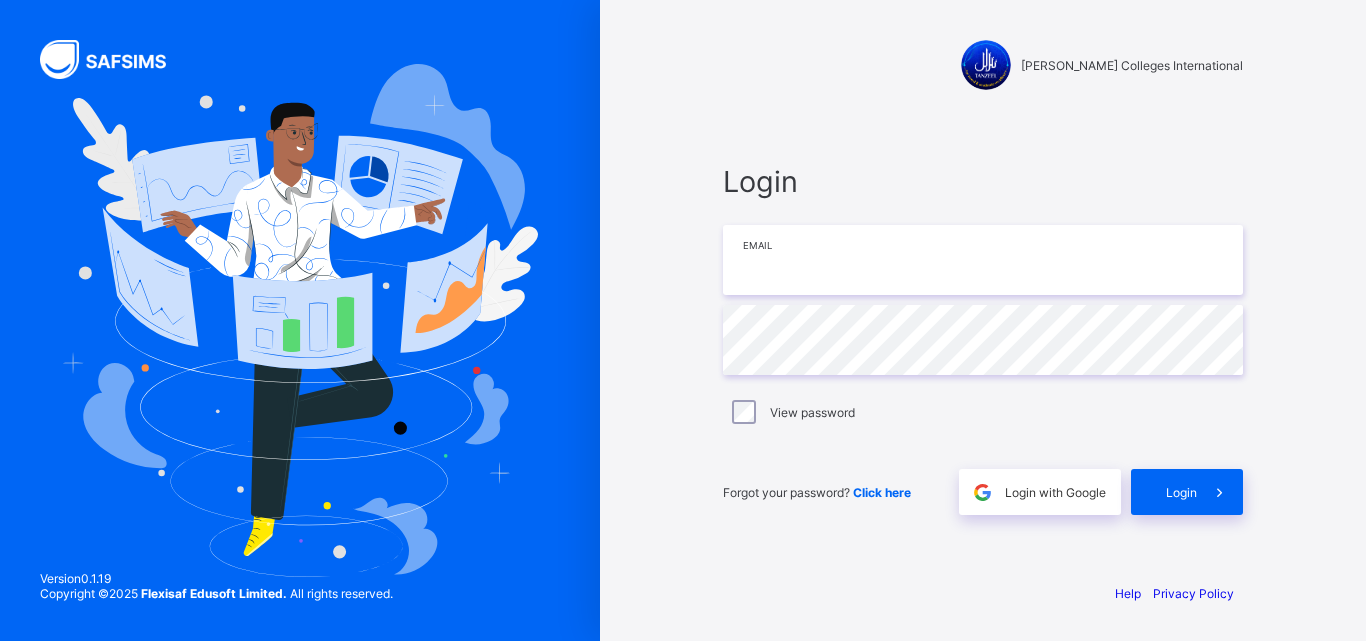 click at bounding box center (983, 260) 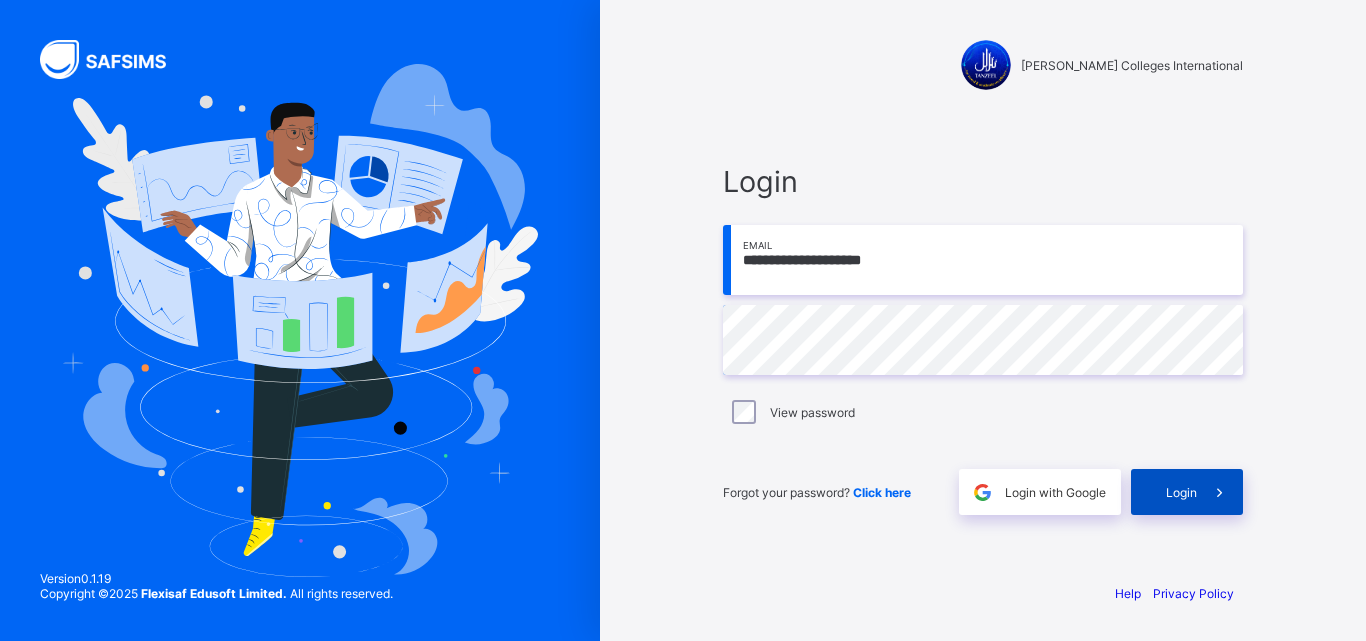click at bounding box center (1219, 492) 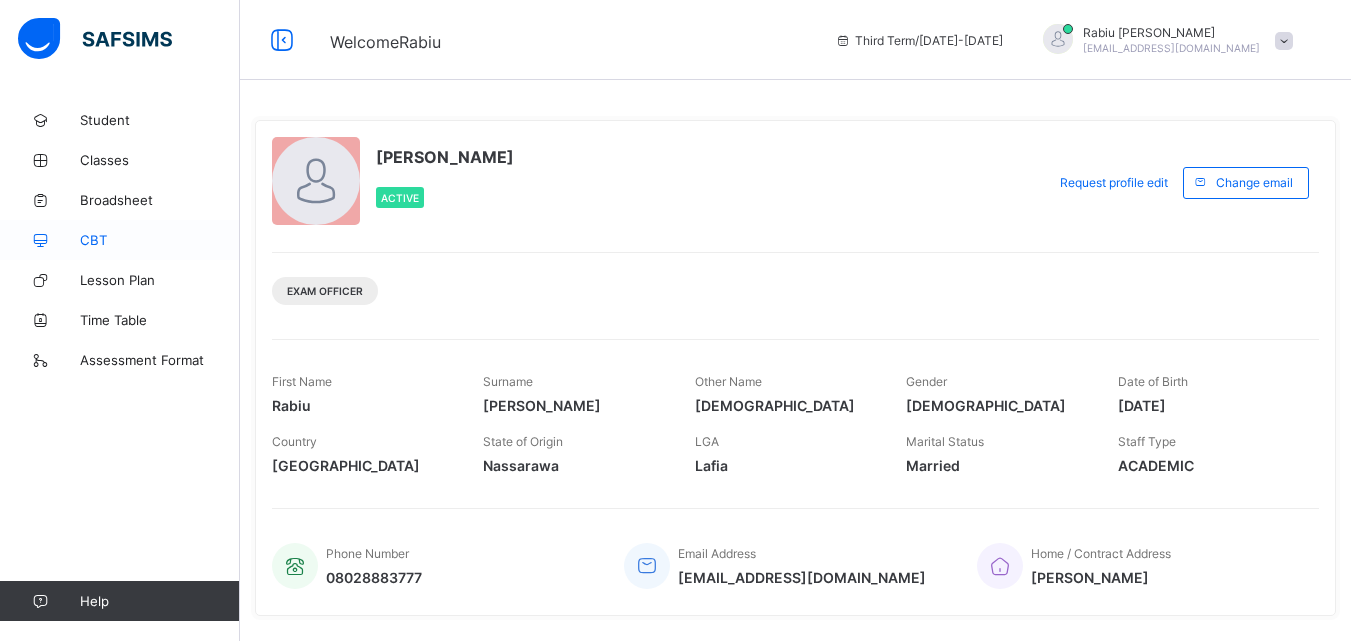 click on "CBT" at bounding box center [160, 240] 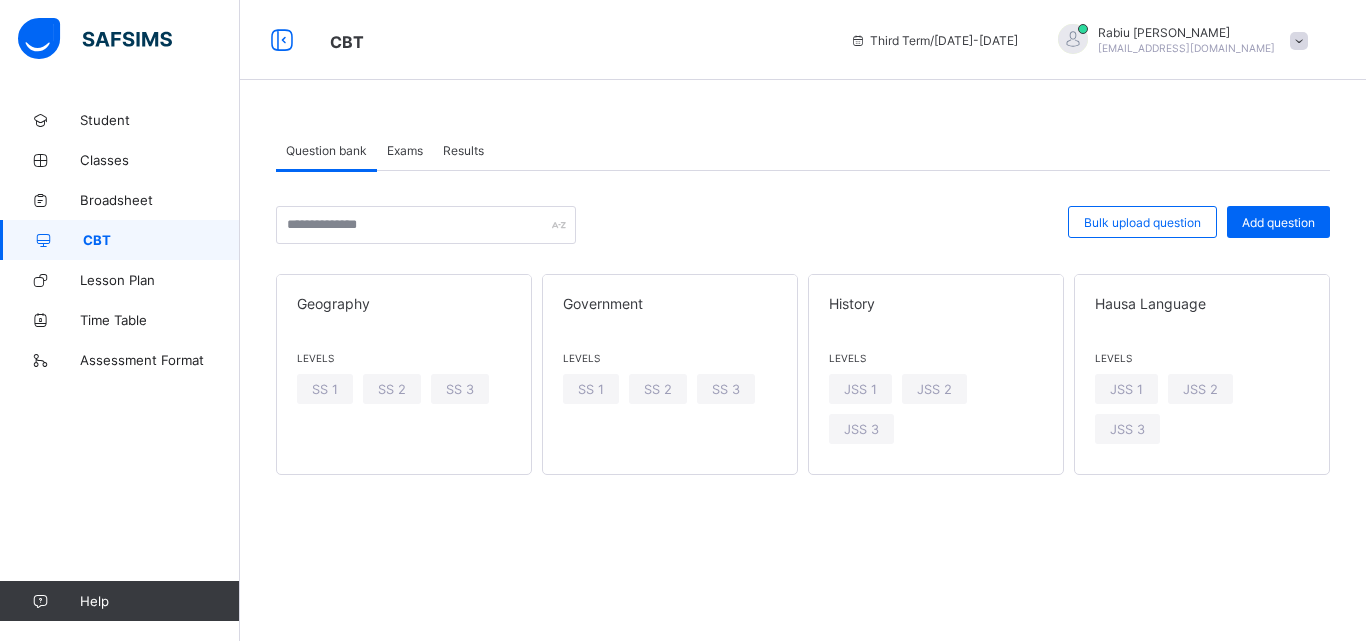 click on "Exams" at bounding box center [405, 150] 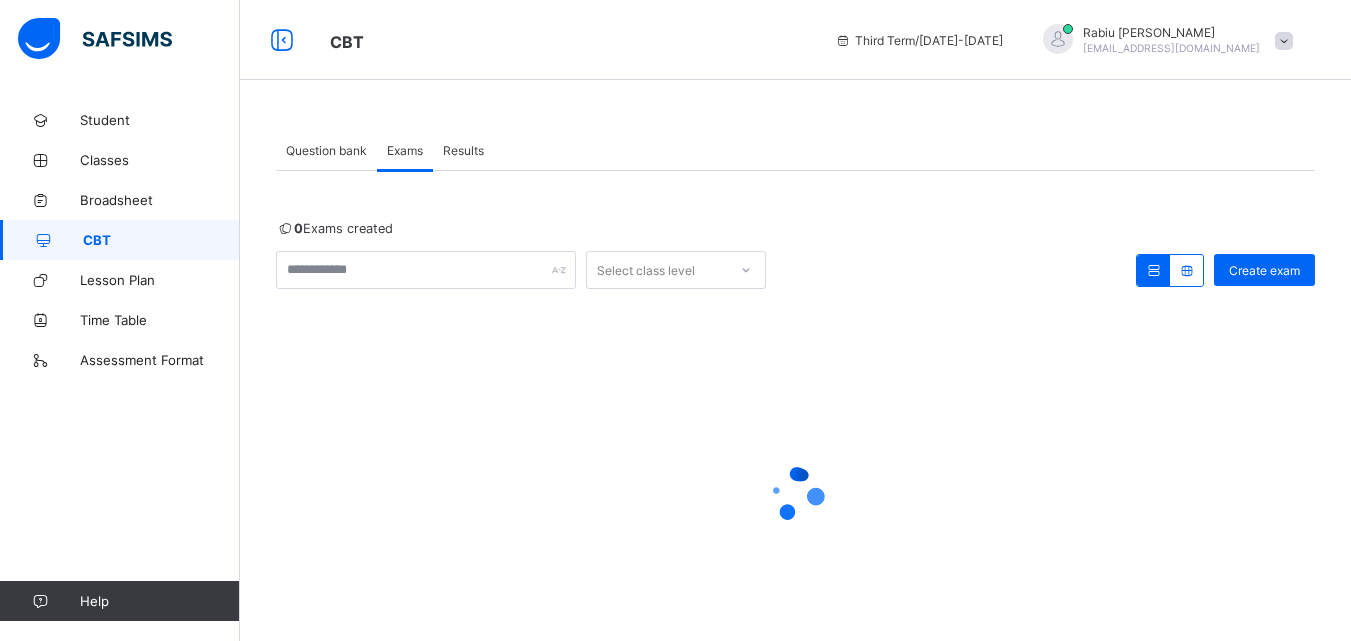 click on "Question bank" at bounding box center [326, 150] 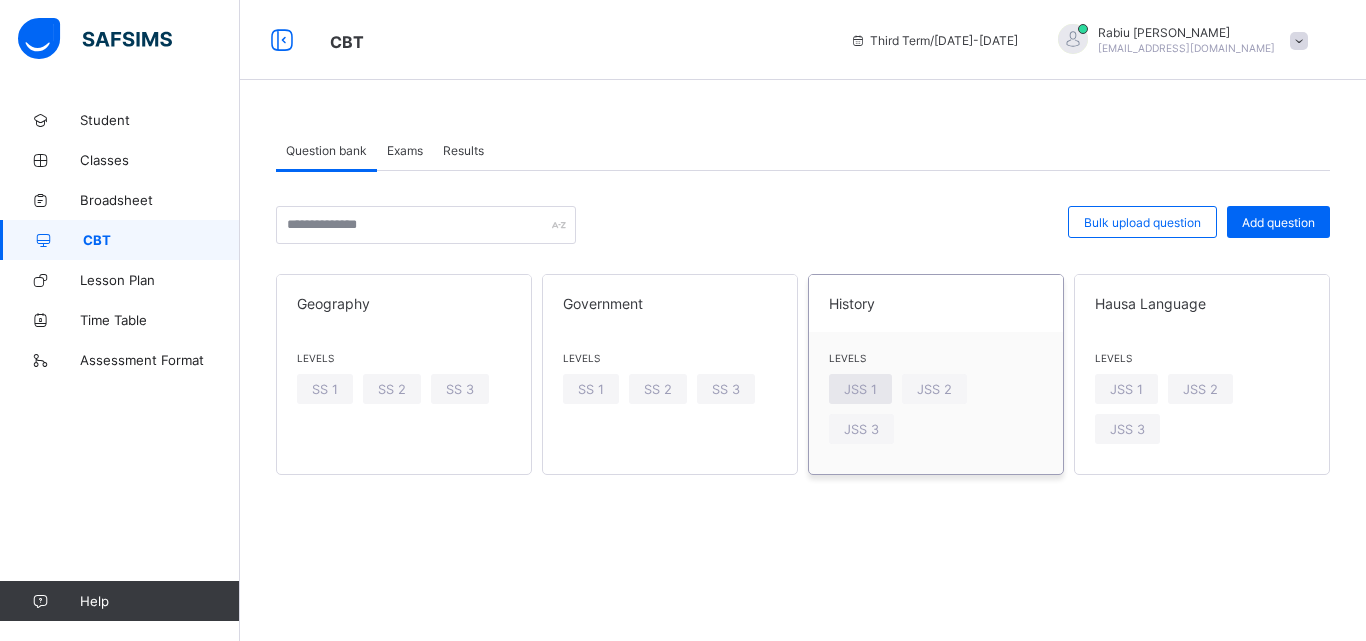 click on "JSS 1" at bounding box center [860, 389] 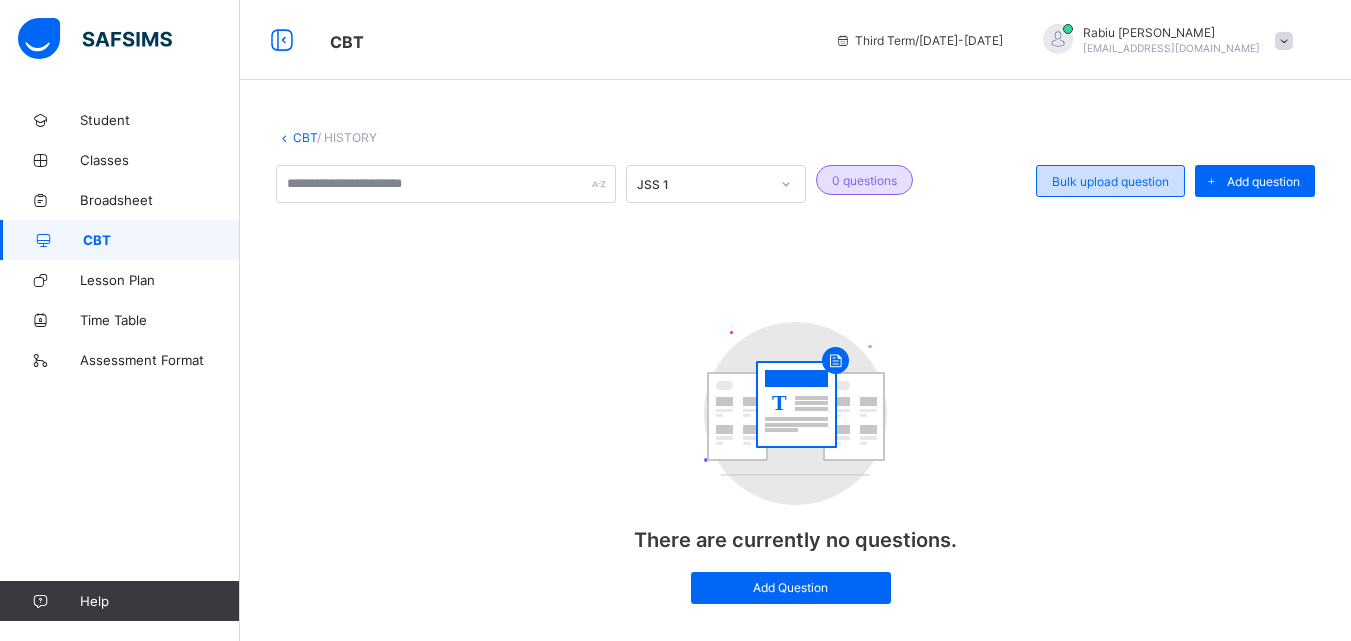 click on "Bulk upload question" at bounding box center [1110, 181] 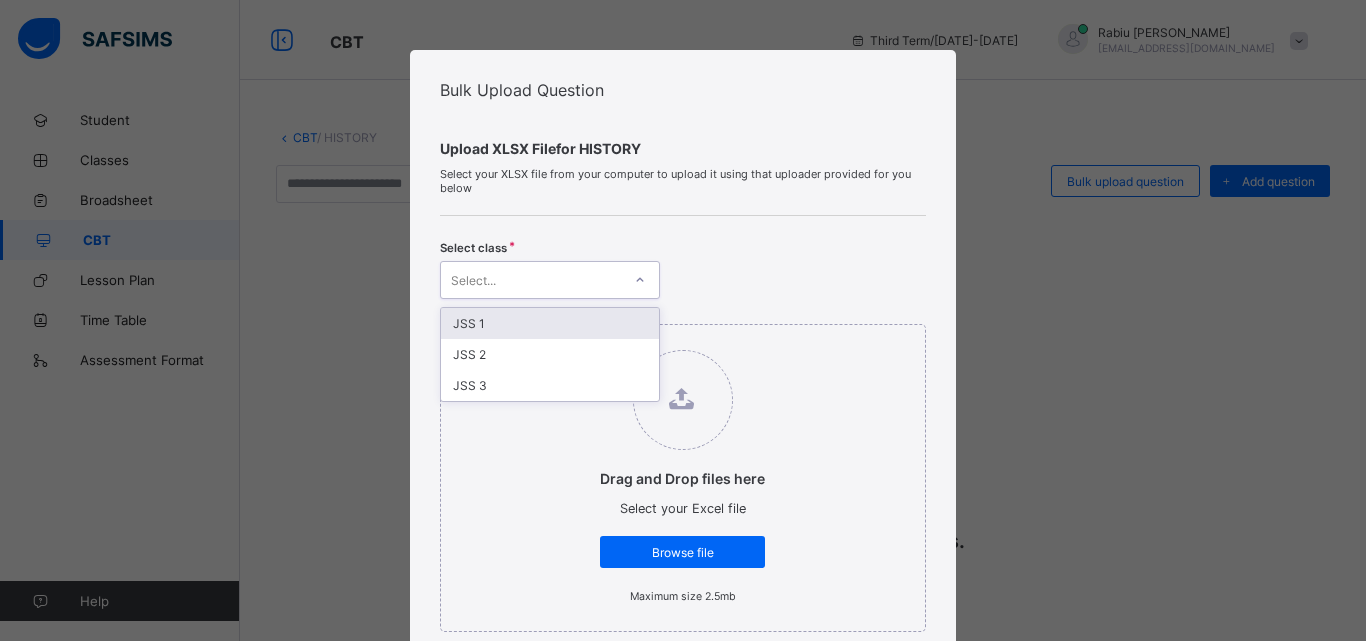 click at bounding box center (640, 280) 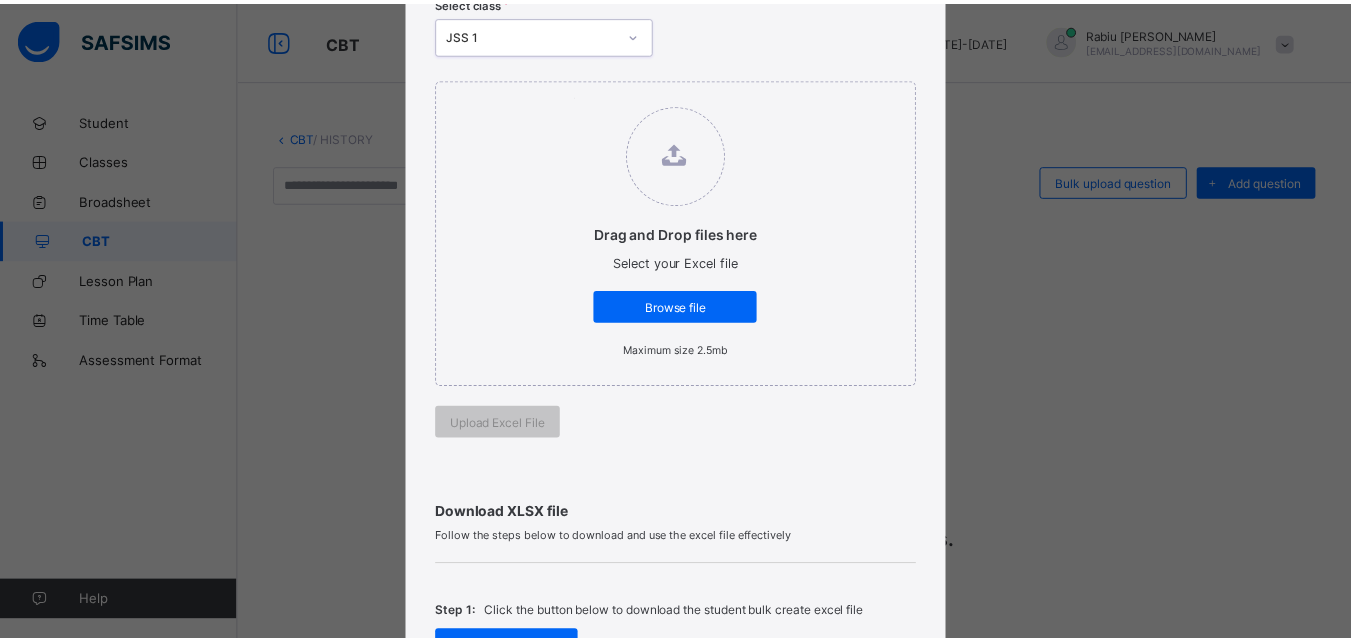 scroll, scrollTop: 262, scrollLeft: 0, axis: vertical 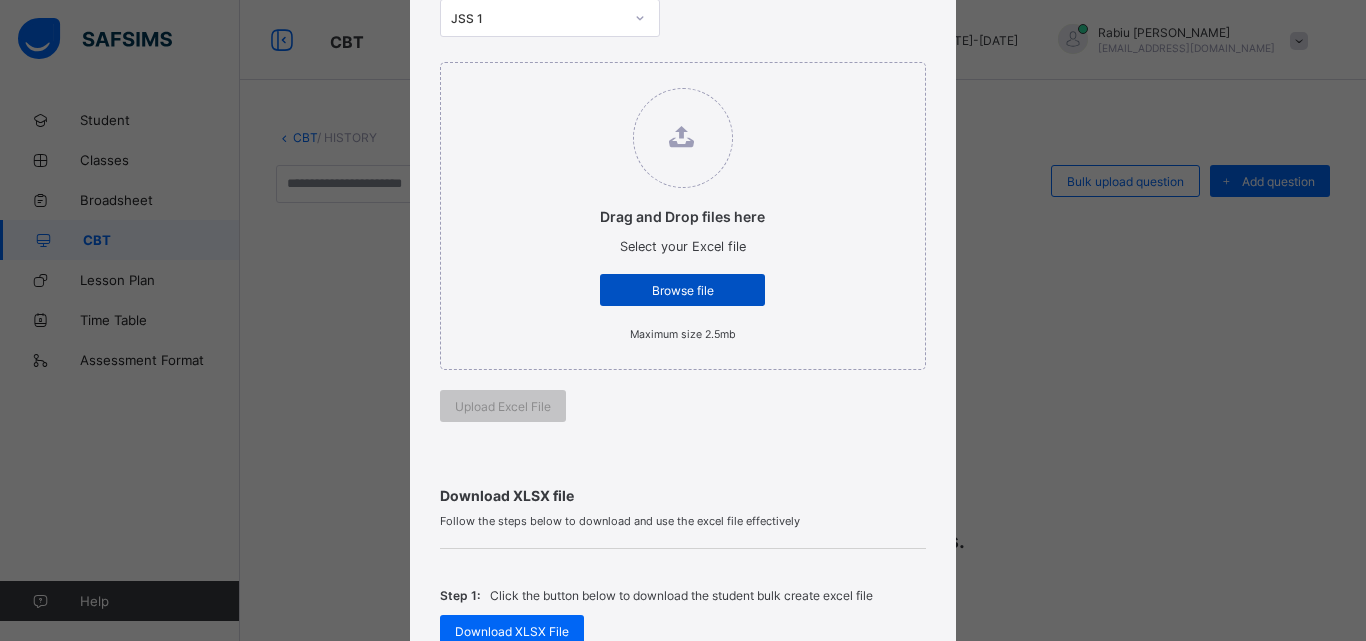 click on "Browse file" at bounding box center [682, 290] 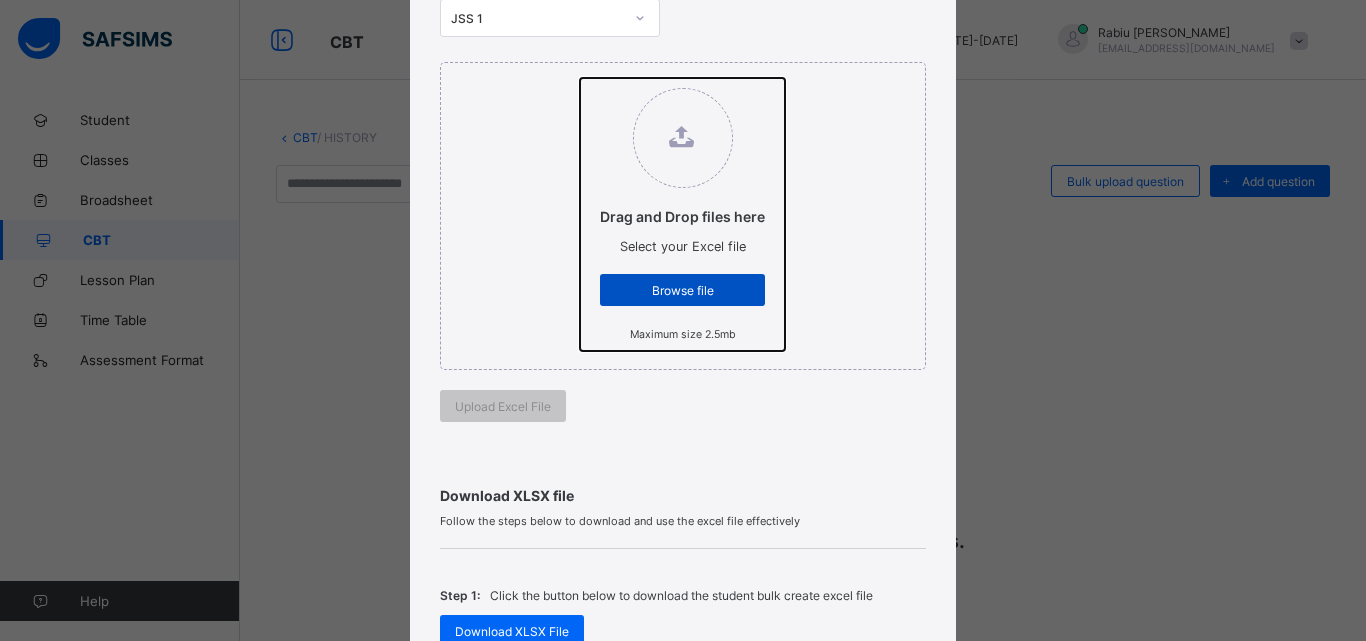 click on "Drag and Drop files here Select your Excel file Browse file Maximum size 2.5mb" at bounding box center [580, 78] 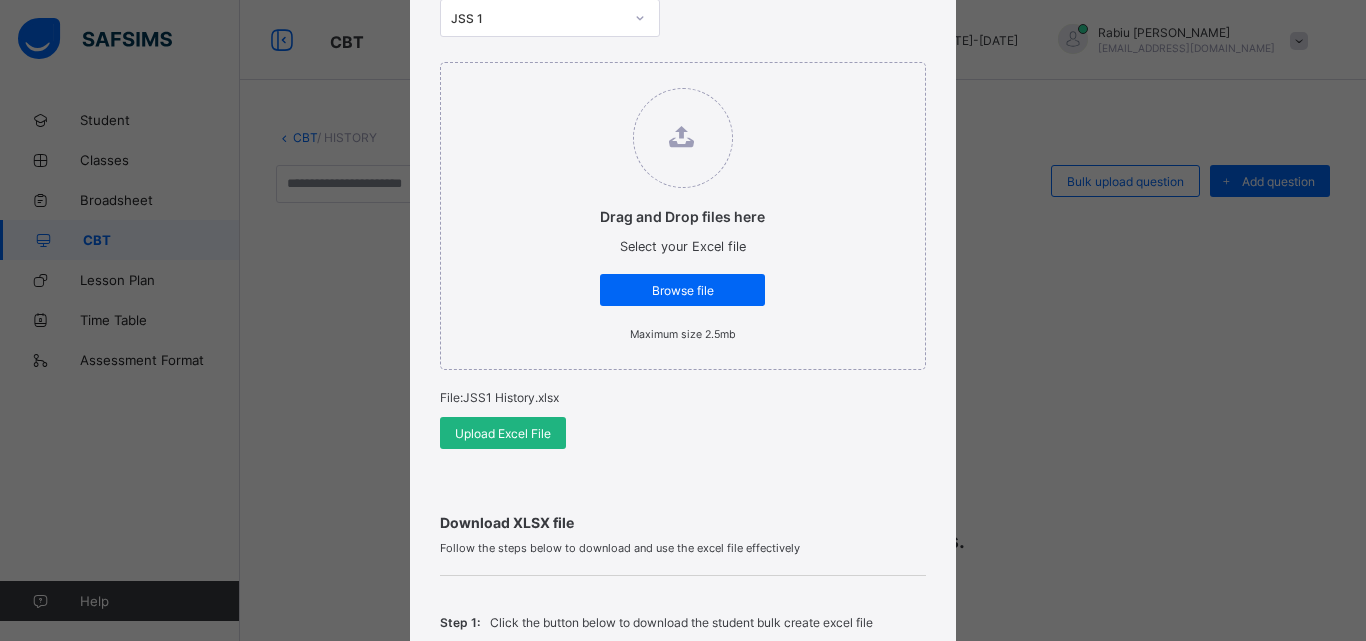 click on "Upload Excel File" at bounding box center [503, 433] 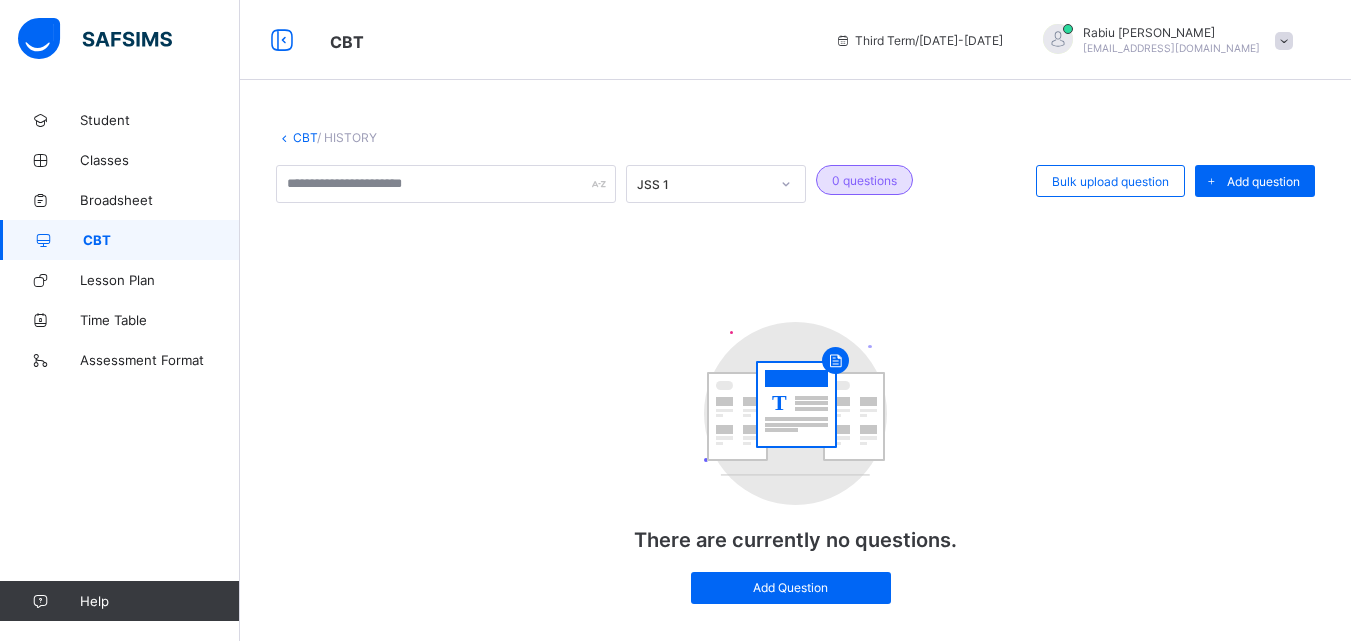 click on "CBT" at bounding box center (305, 137) 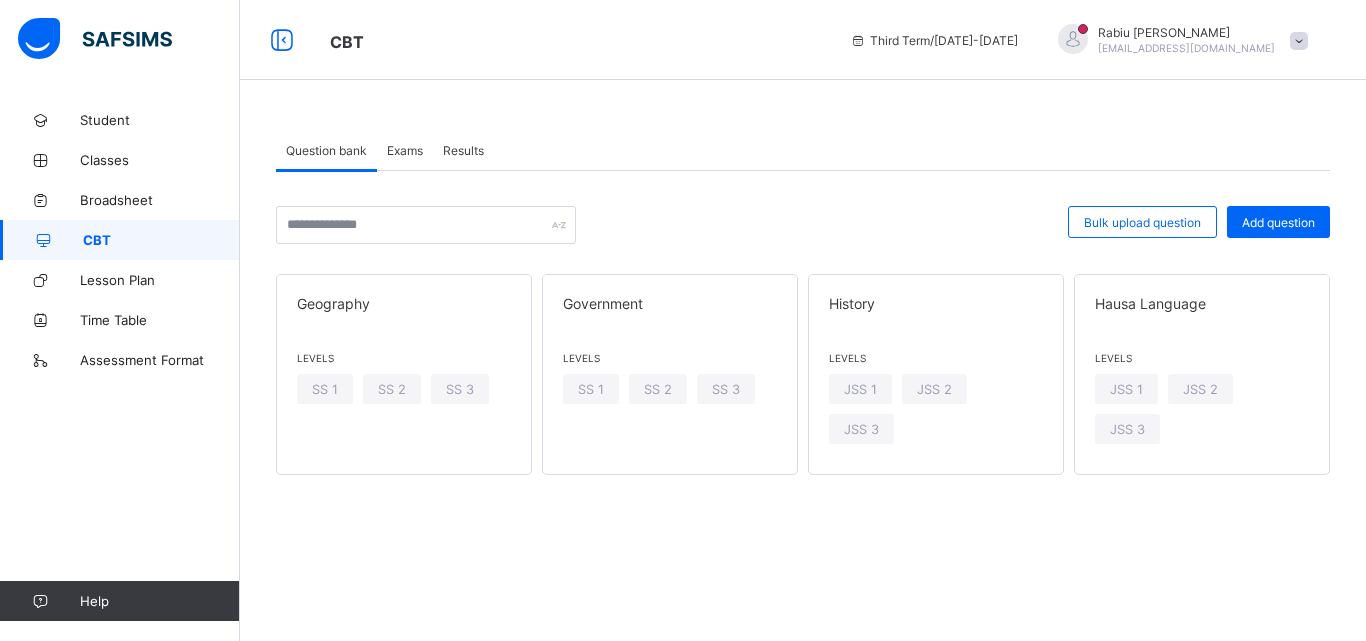 click on "Exams" at bounding box center [405, 150] 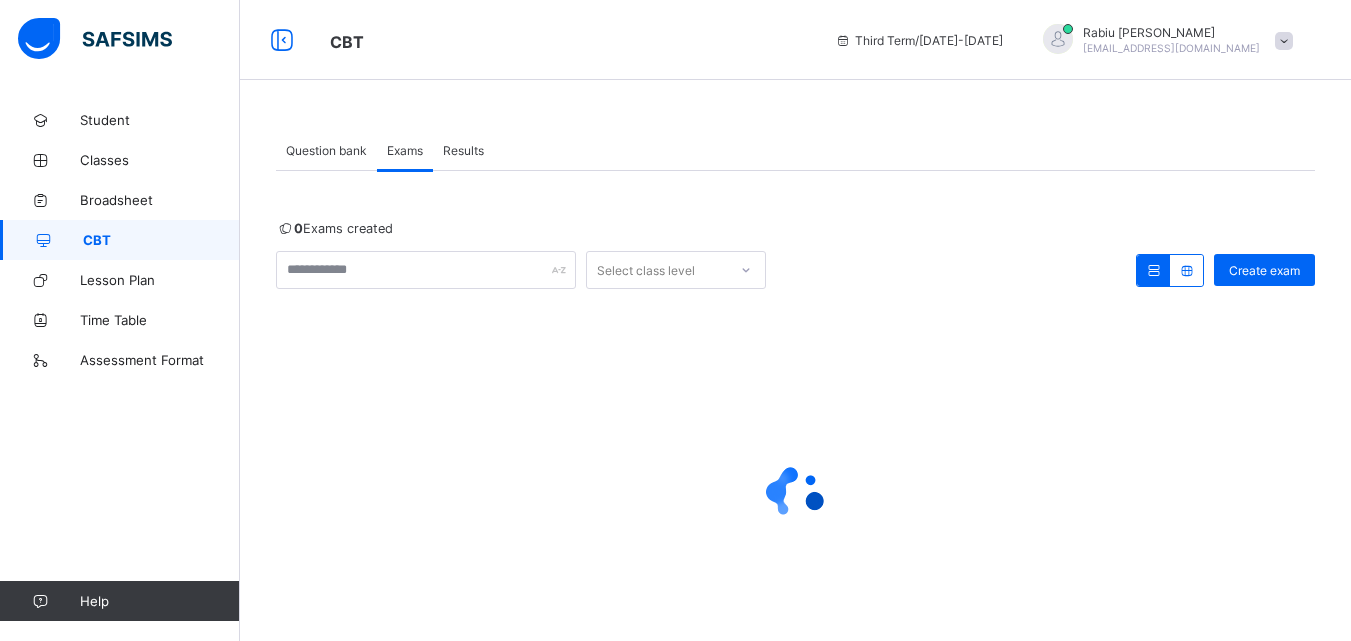 click at bounding box center [746, 270] 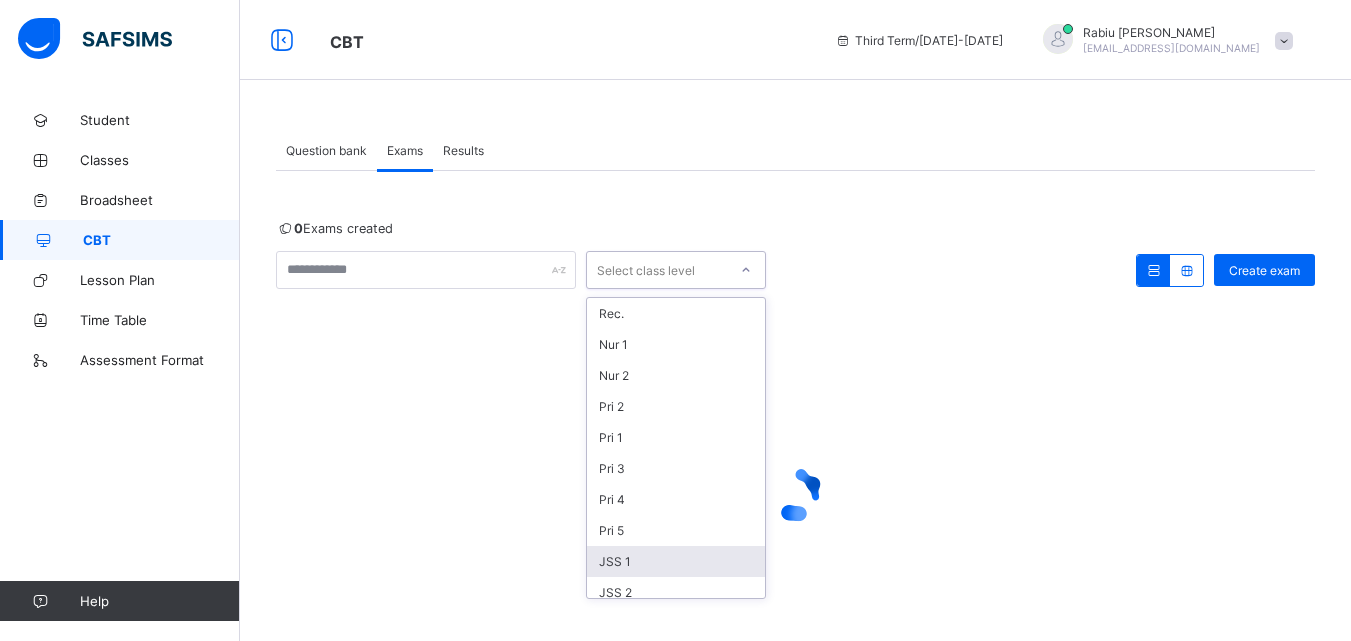 click on "JSS 1" at bounding box center [676, 561] 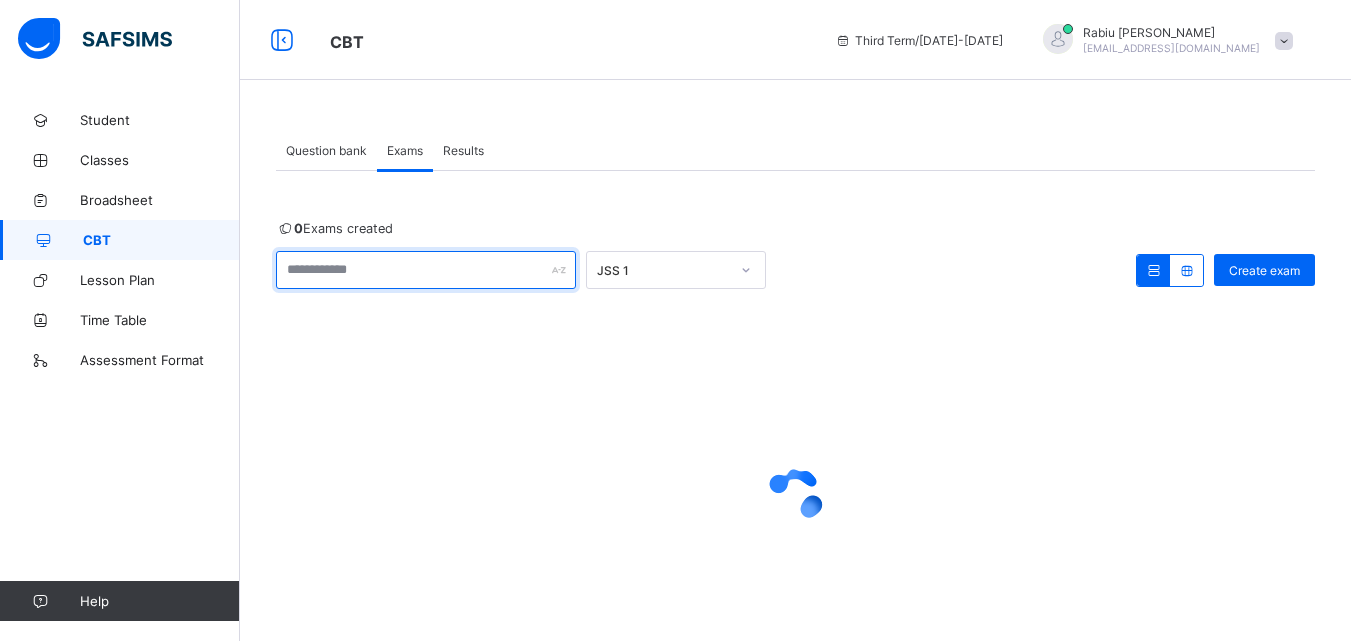 click at bounding box center (426, 270) 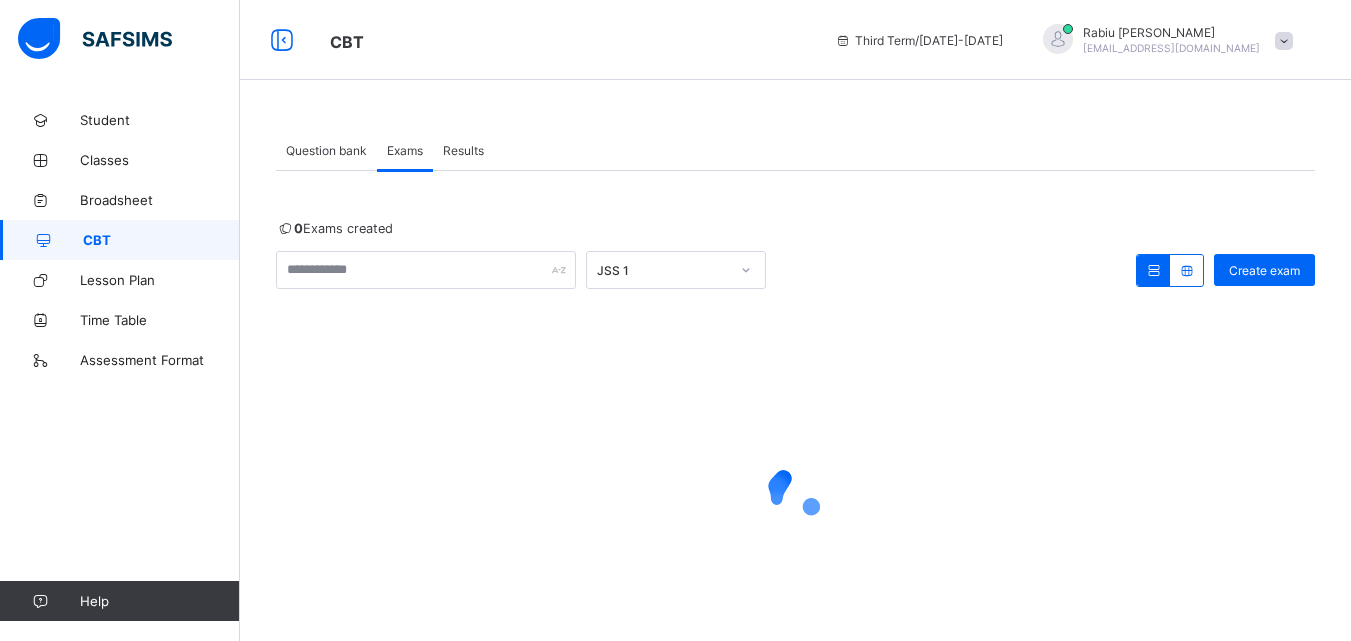 click on "Question bank" at bounding box center [326, 150] 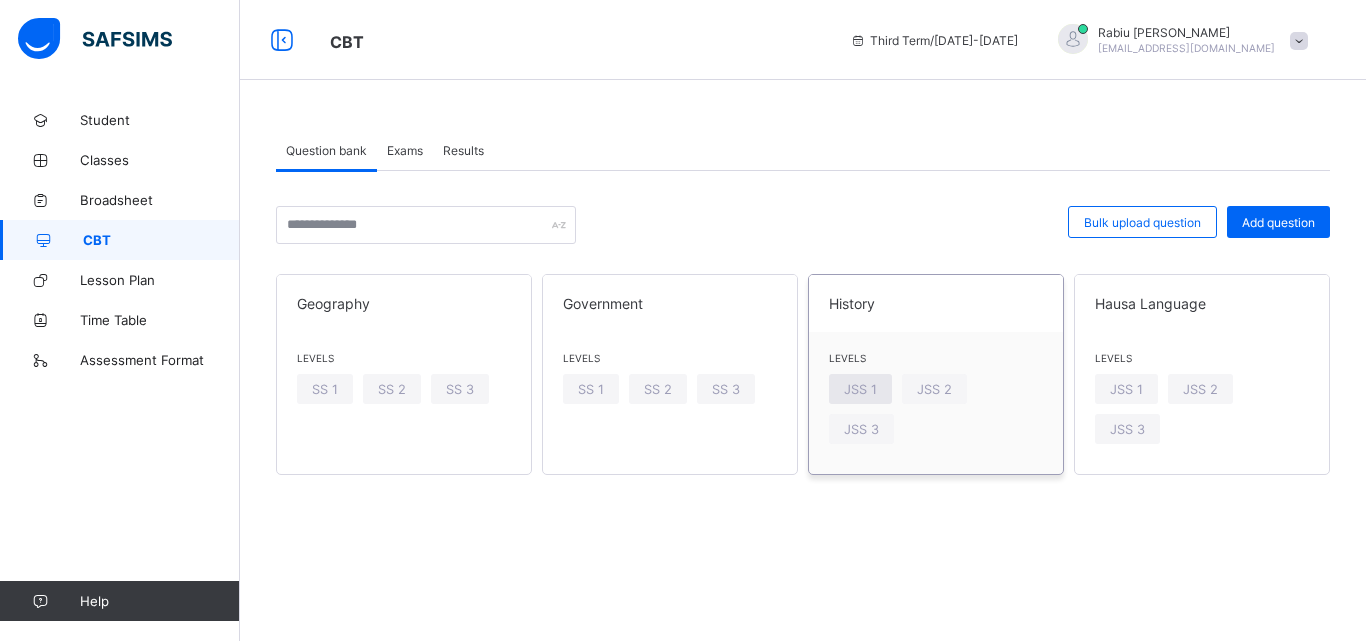 click on "JSS 1" at bounding box center [860, 389] 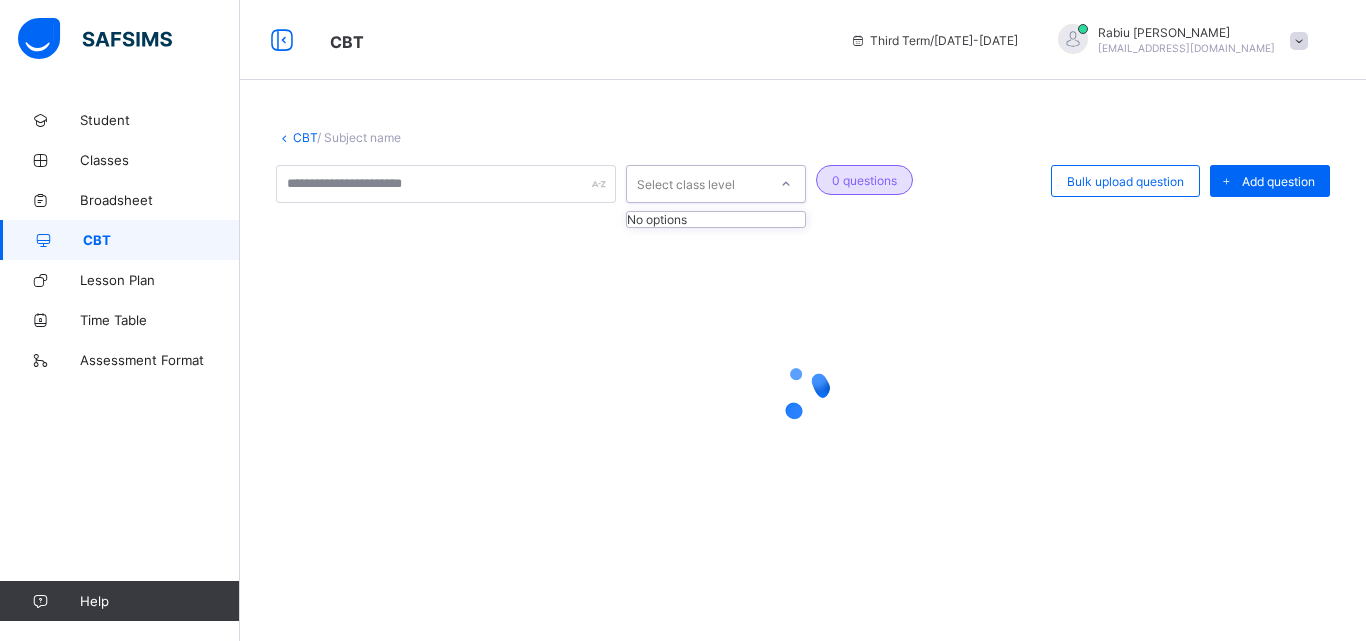 click at bounding box center [786, 184] 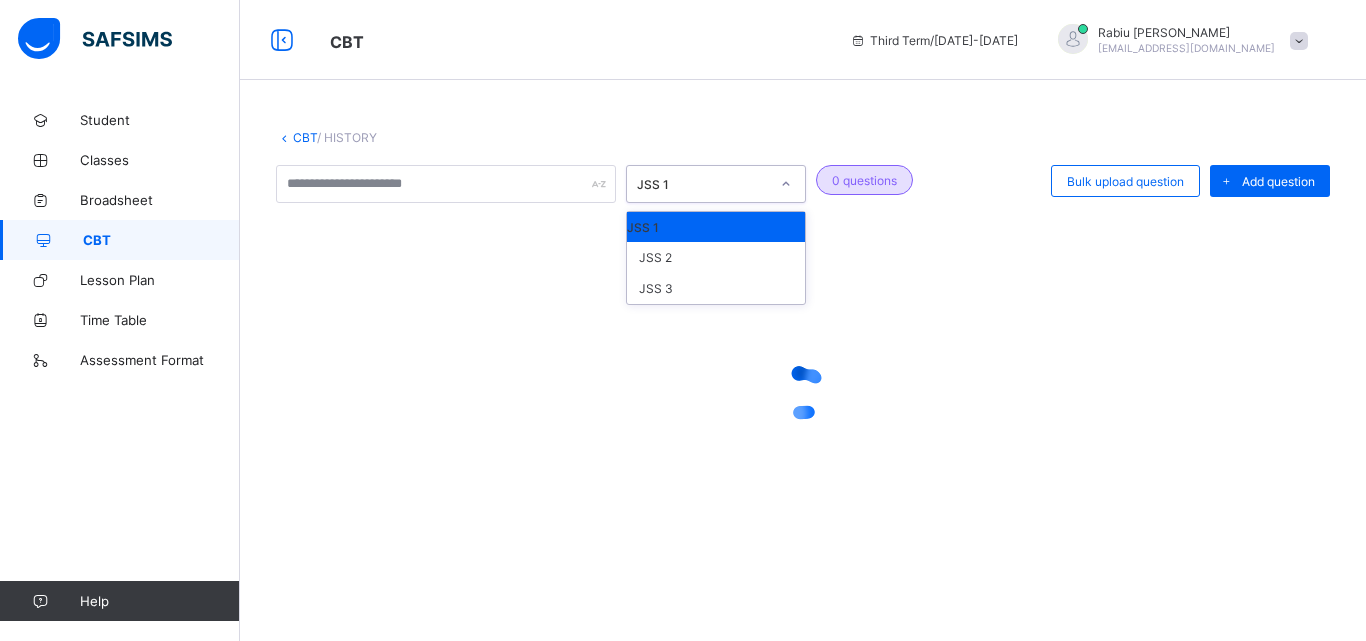 click on "JSS 1" at bounding box center (716, 227) 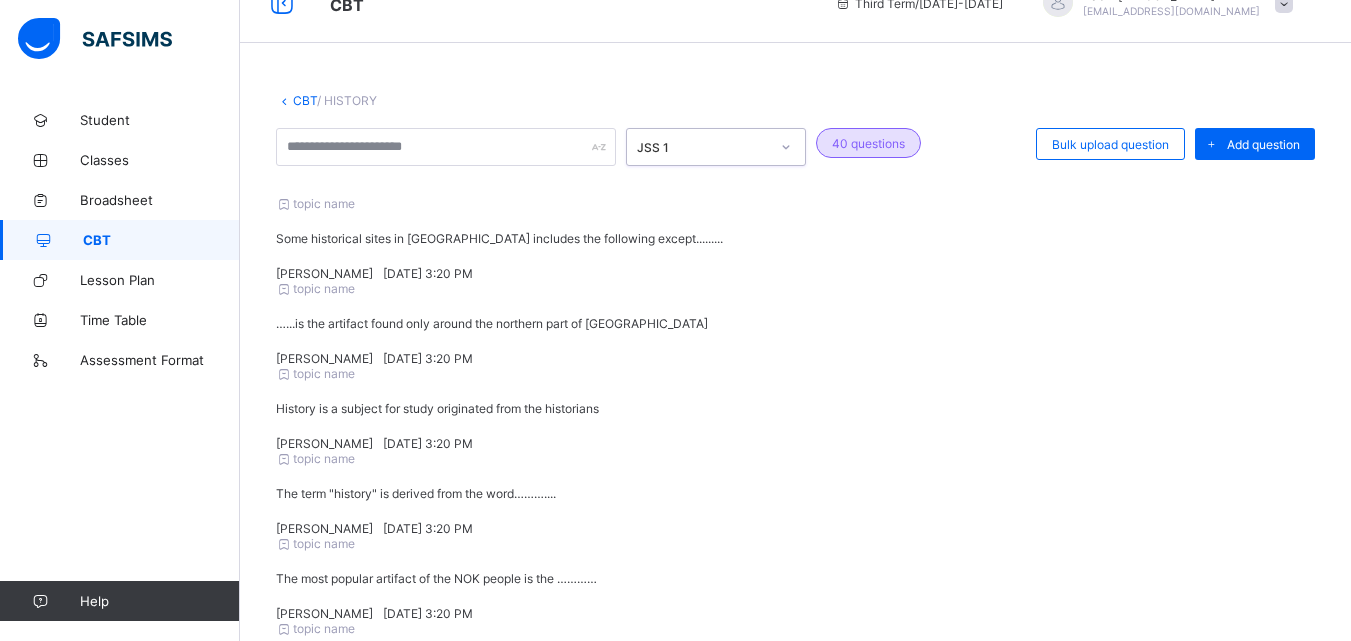 scroll, scrollTop: 0, scrollLeft: 0, axis: both 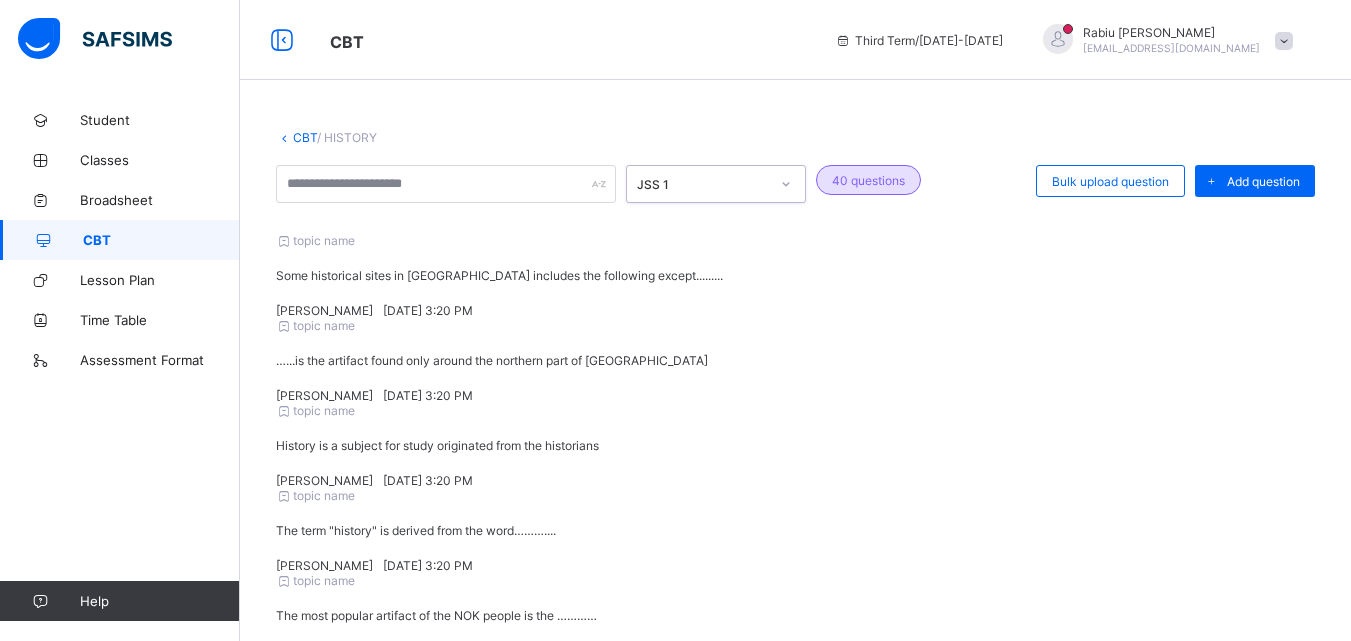 click on "CBT" at bounding box center (305, 137) 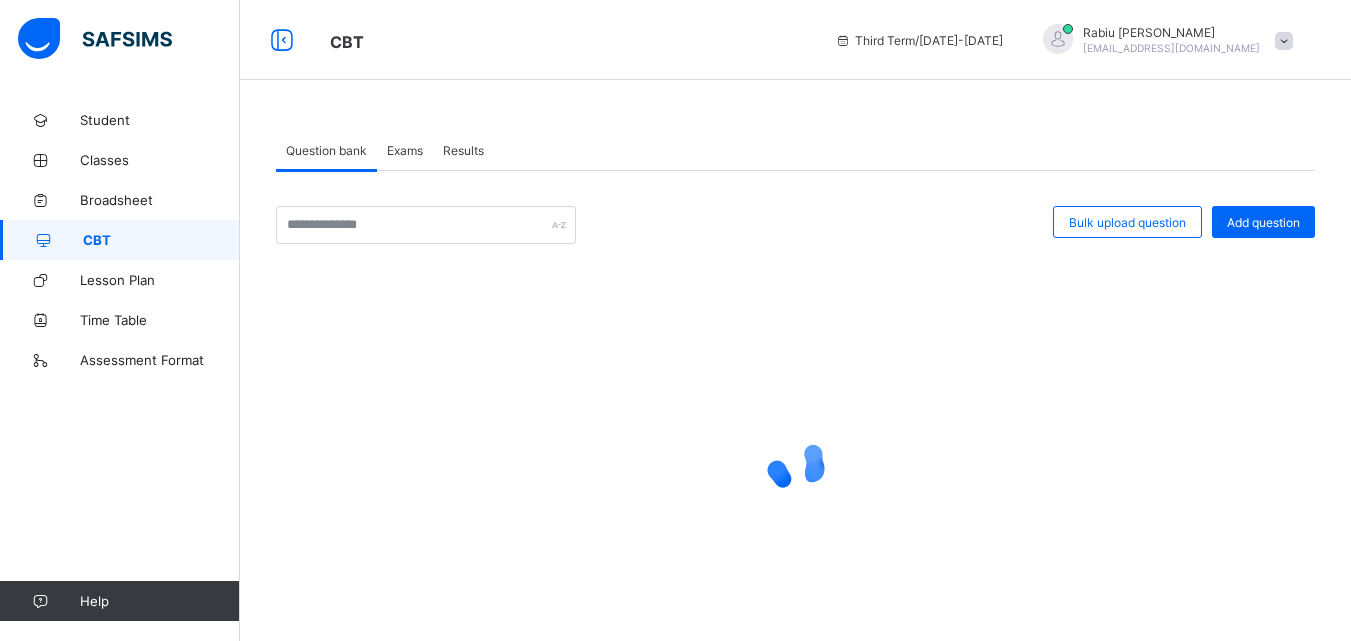 click on "Exams" at bounding box center [405, 150] 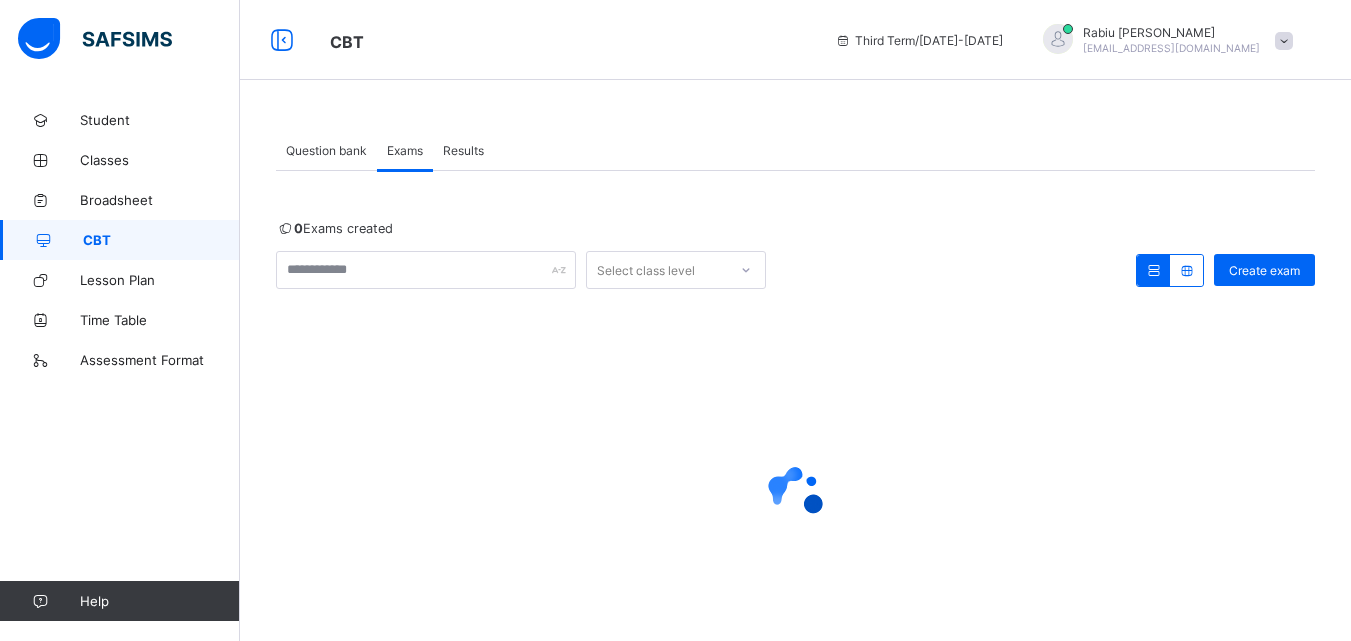 click at bounding box center (746, 270) 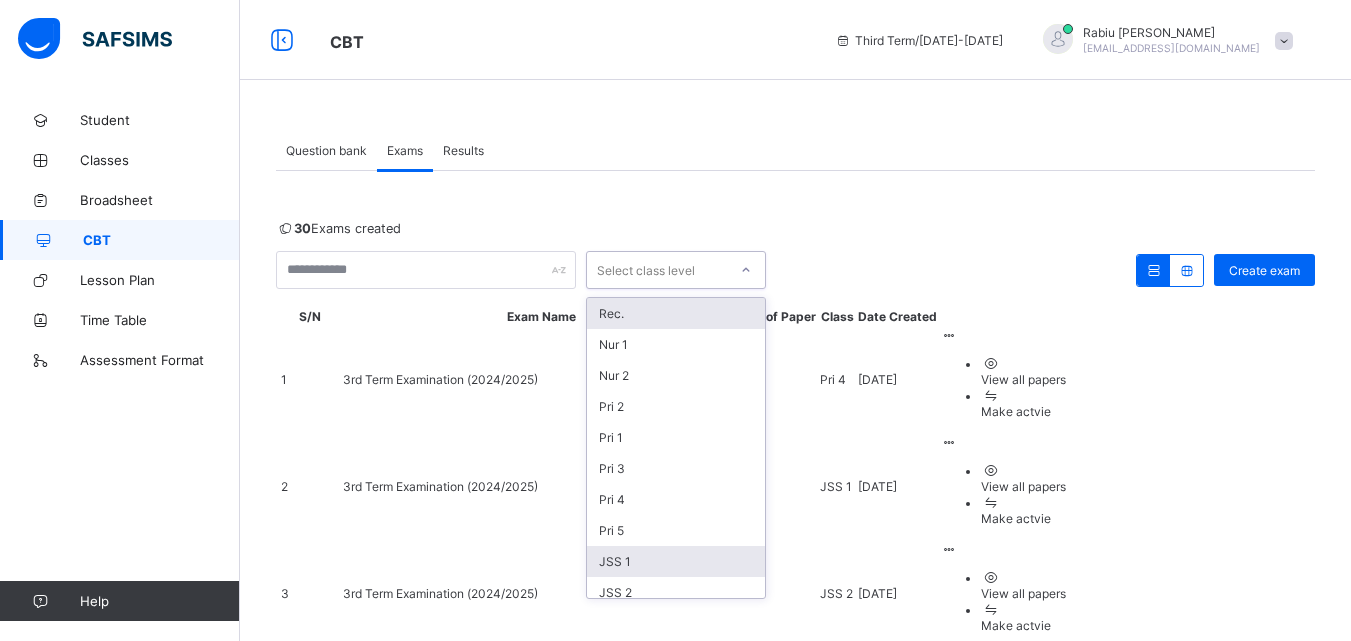 click on "JSS 1" at bounding box center (676, 561) 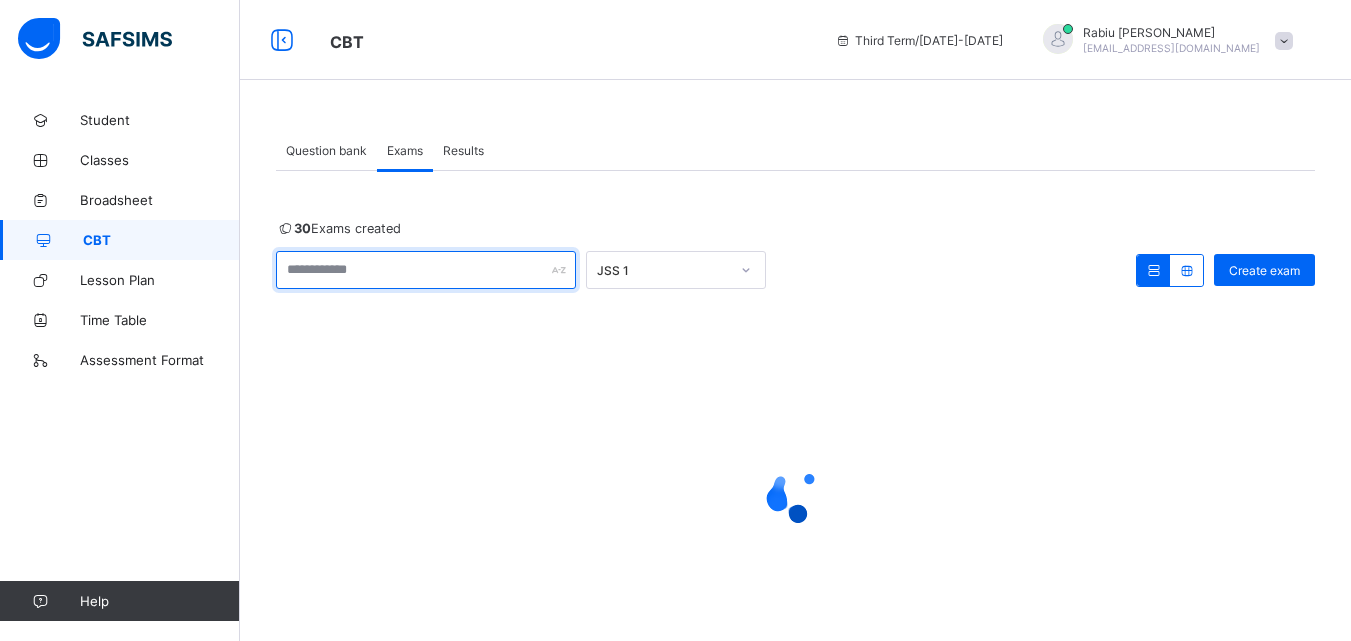 click at bounding box center [426, 270] 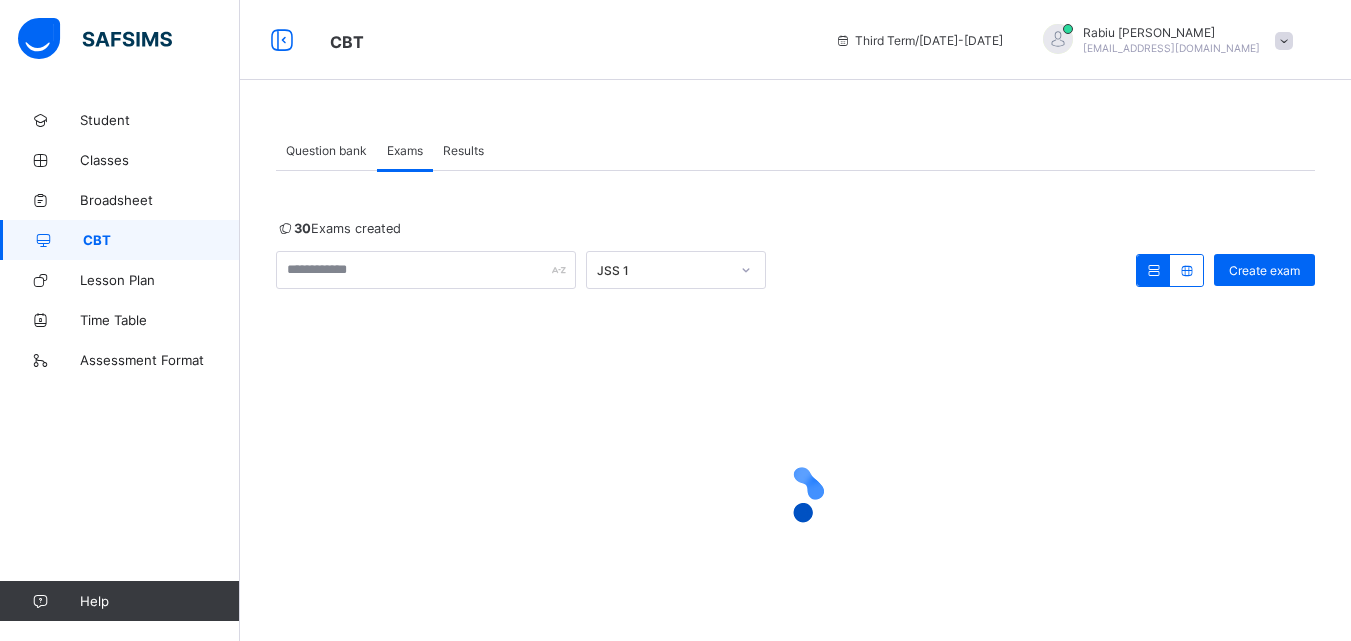 click at bounding box center [795, 494] 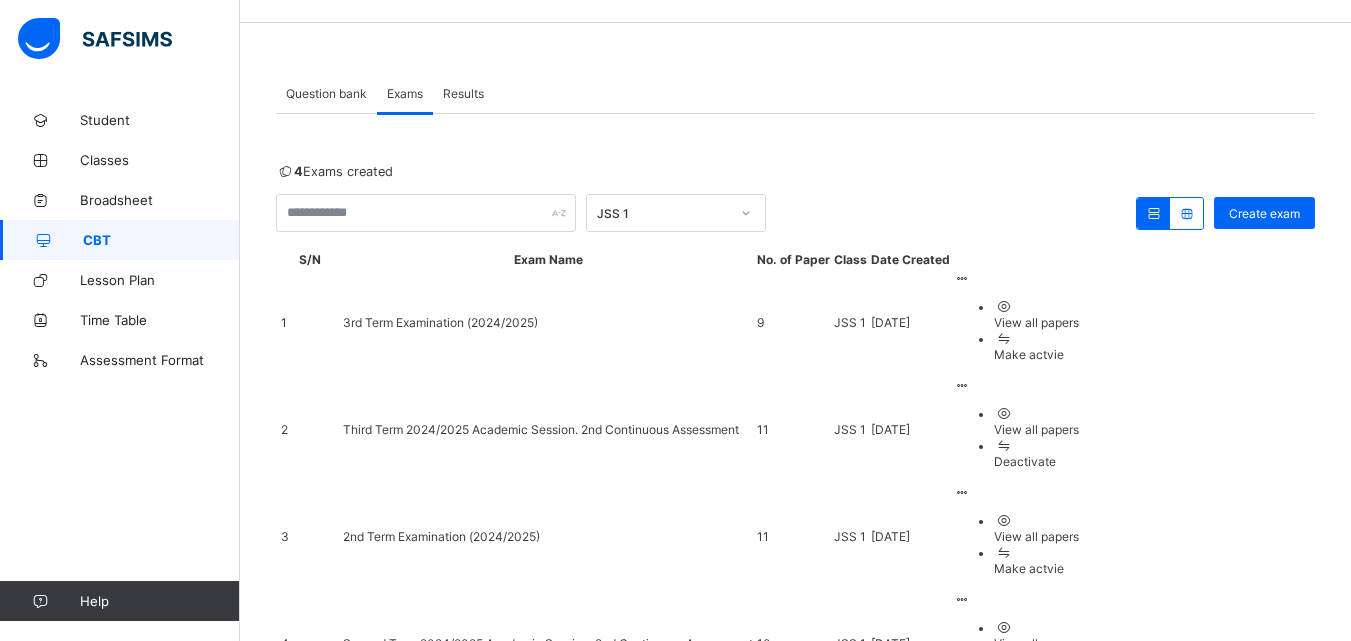 scroll, scrollTop: 0, scrollLeft: 0, axis: both 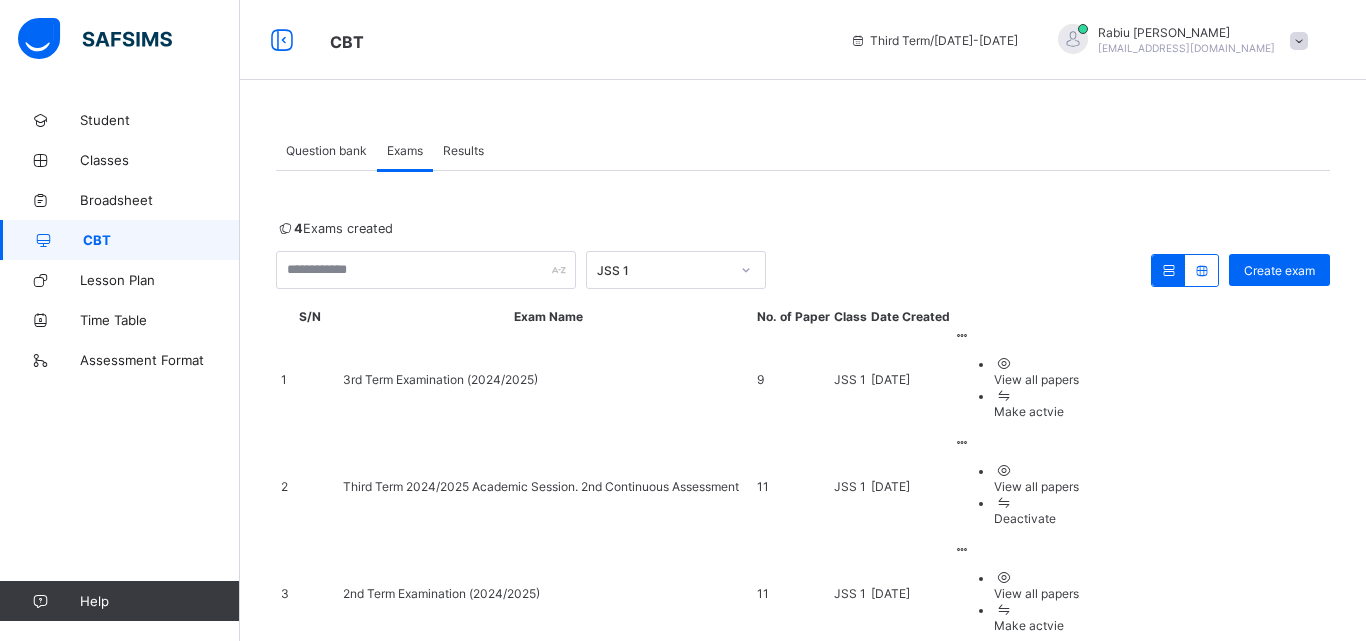 drag, startPoint x: 1358, startPoint y: 290, endPoint x: 1347, endPoint y: 510, distance: 220.27483 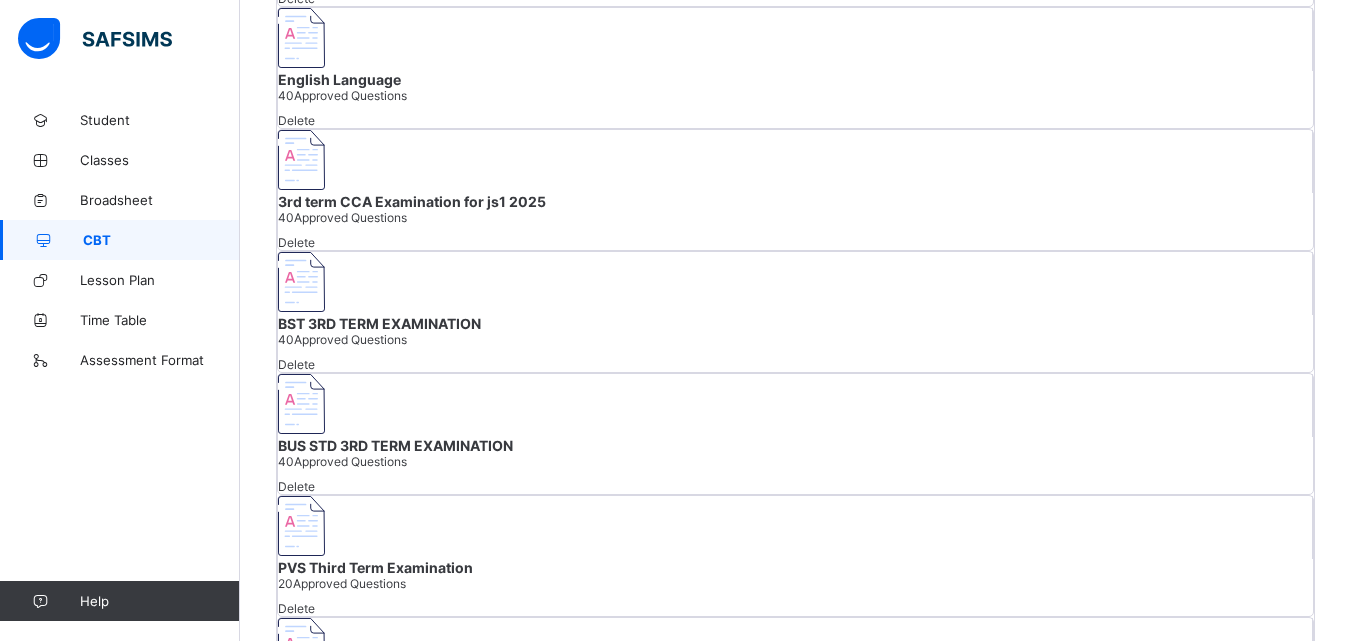 scroll, scrollTop: 572, scrollLeft: 0, axis: vertical 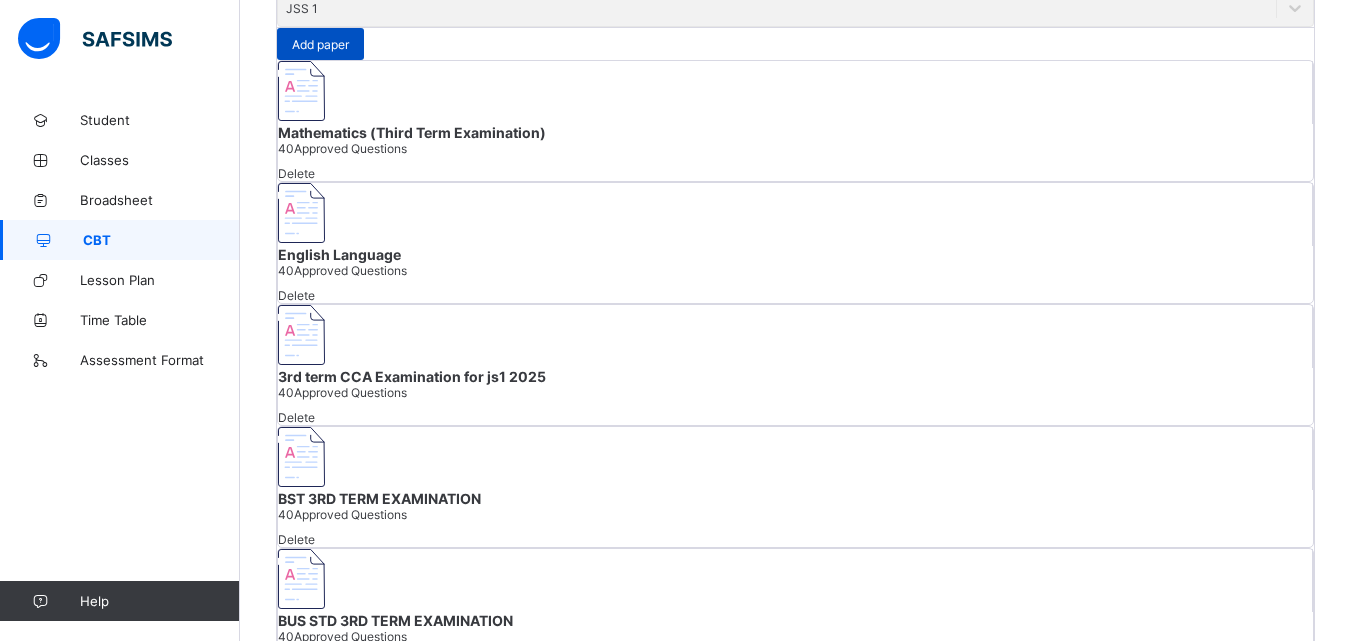 click on "Add paper" at bounding box center [320, 44] 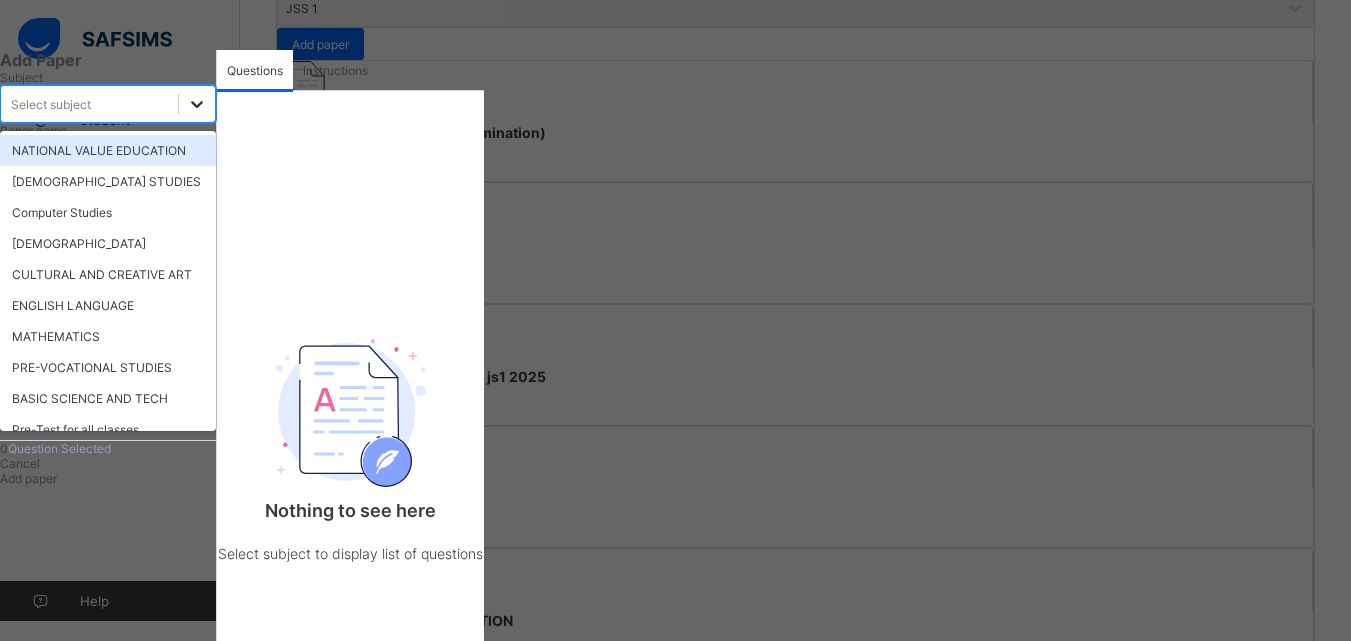 click at bounding box center [197, 104] 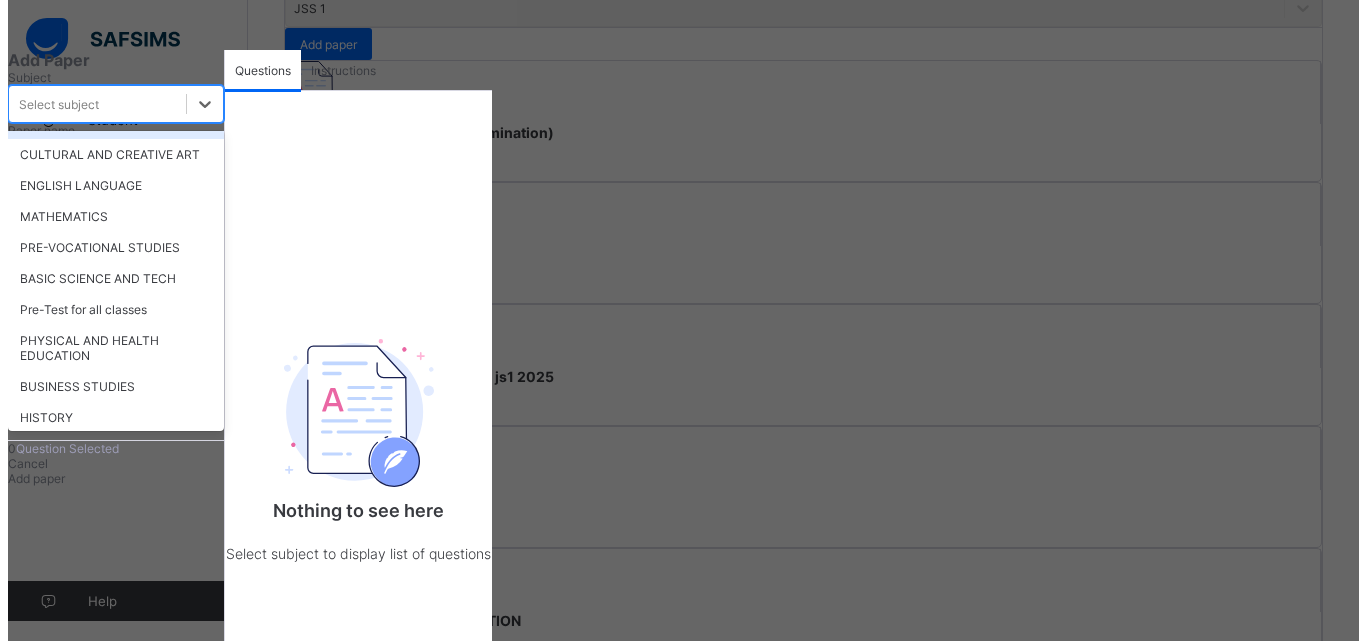 scroll, scrollTop: 149, scrollLeft: 0, axis: vertical 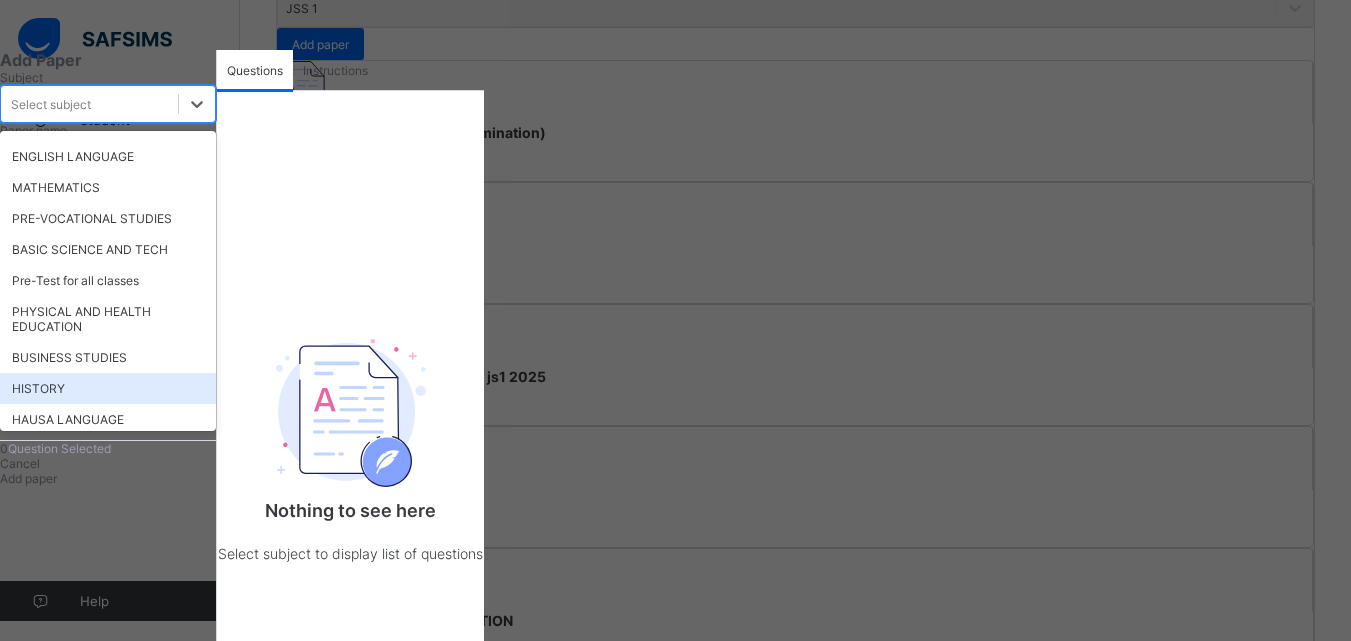 click on "HISTORY" at bounding box center [108, 388] 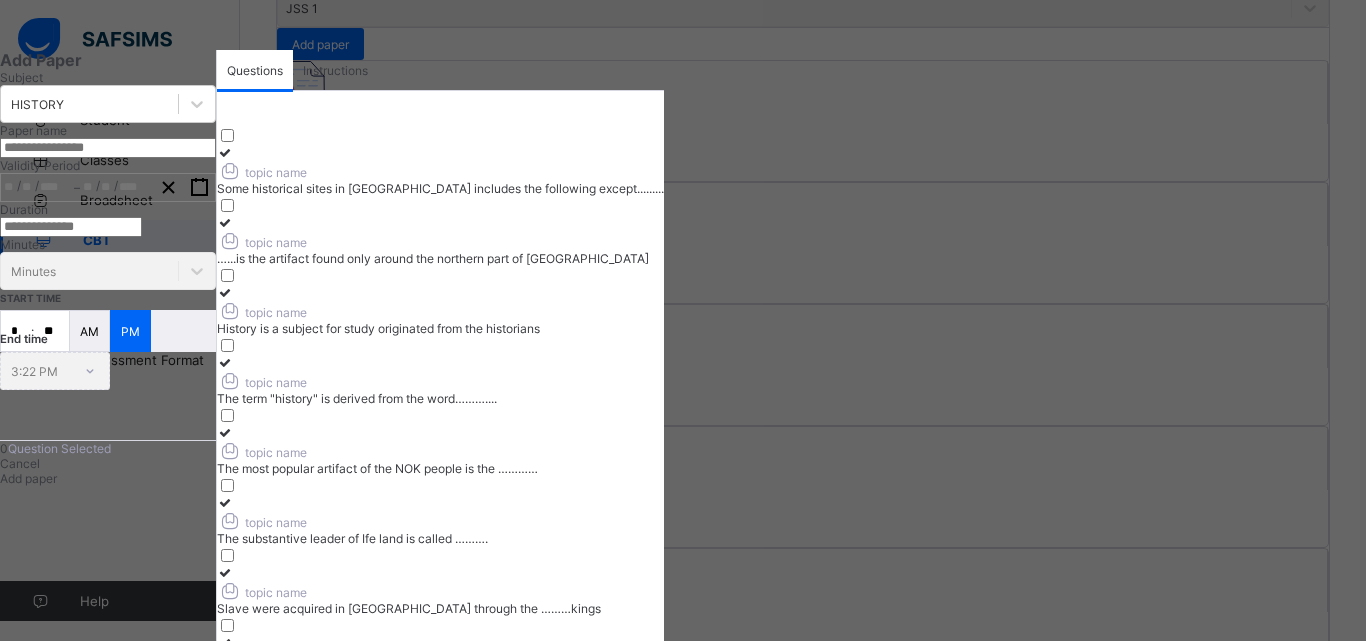 click at bounding box center (108, 148) 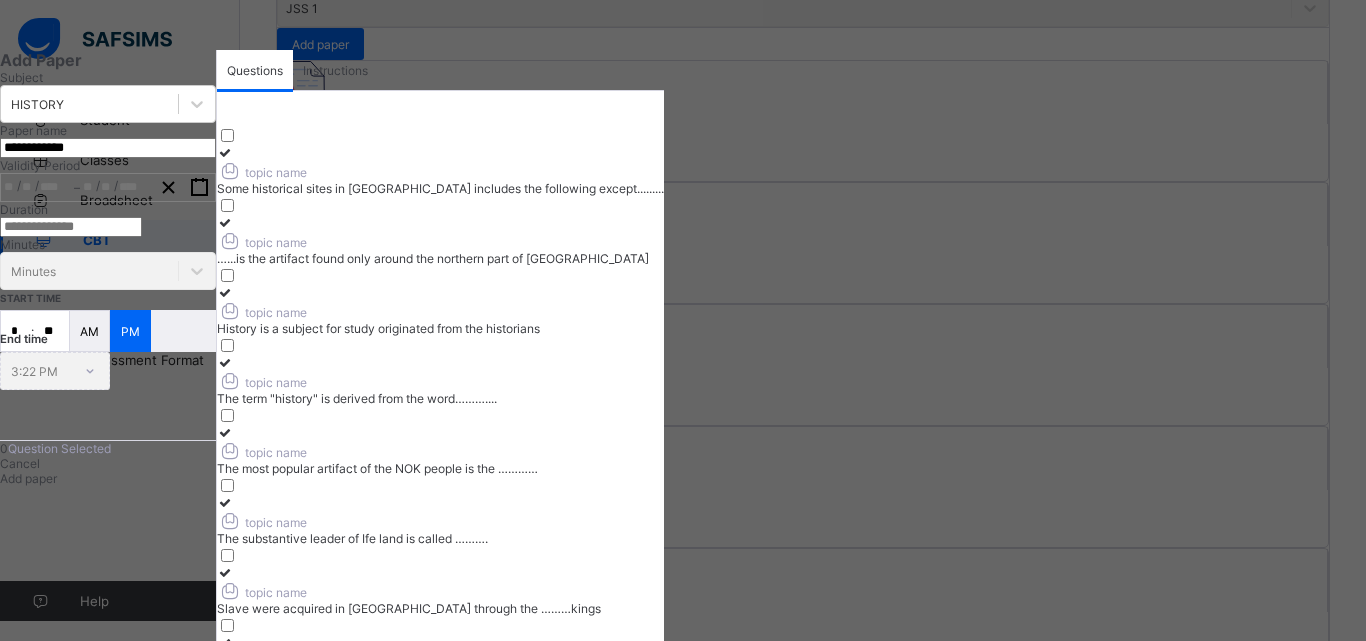 type on "**********" 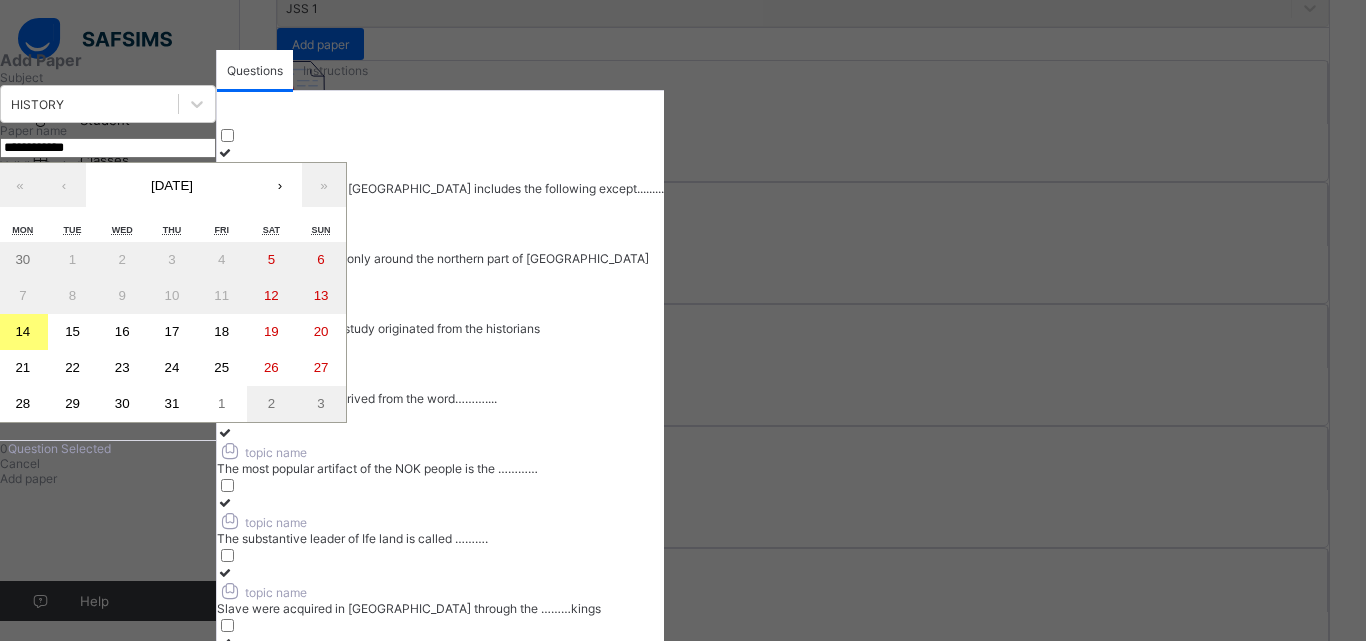 click on "›" at bounding box center (280, 185) 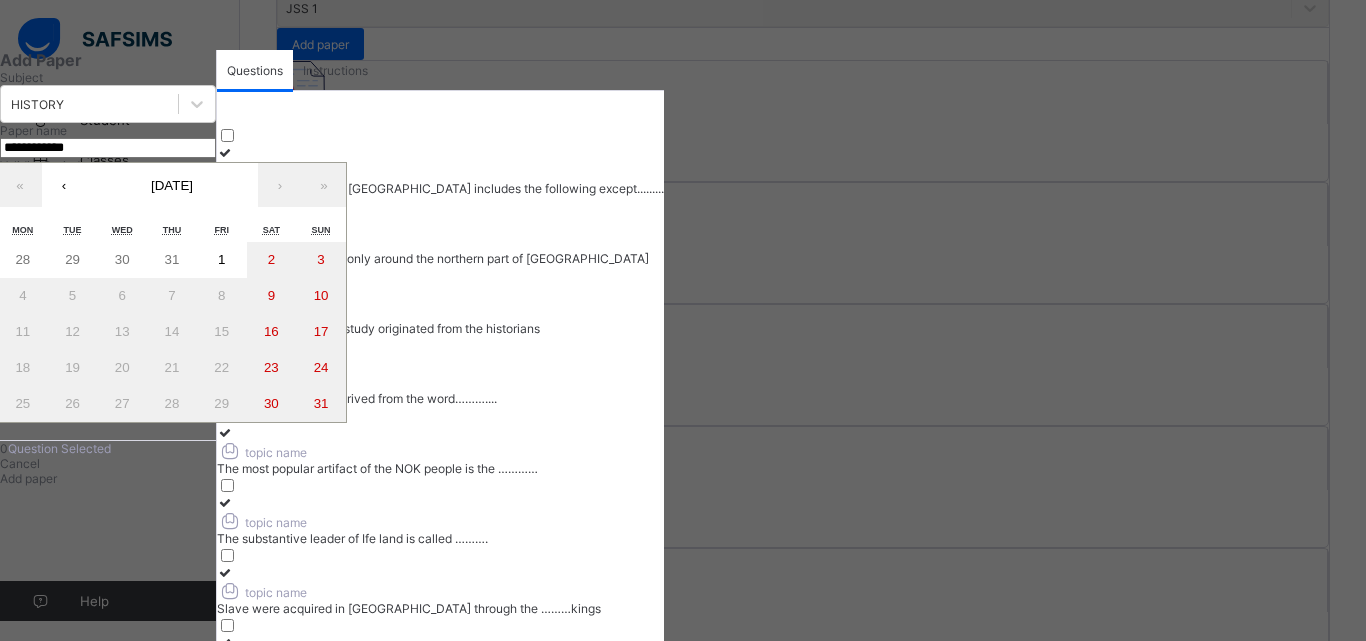 click on "1" at bounding box center (222, 260) 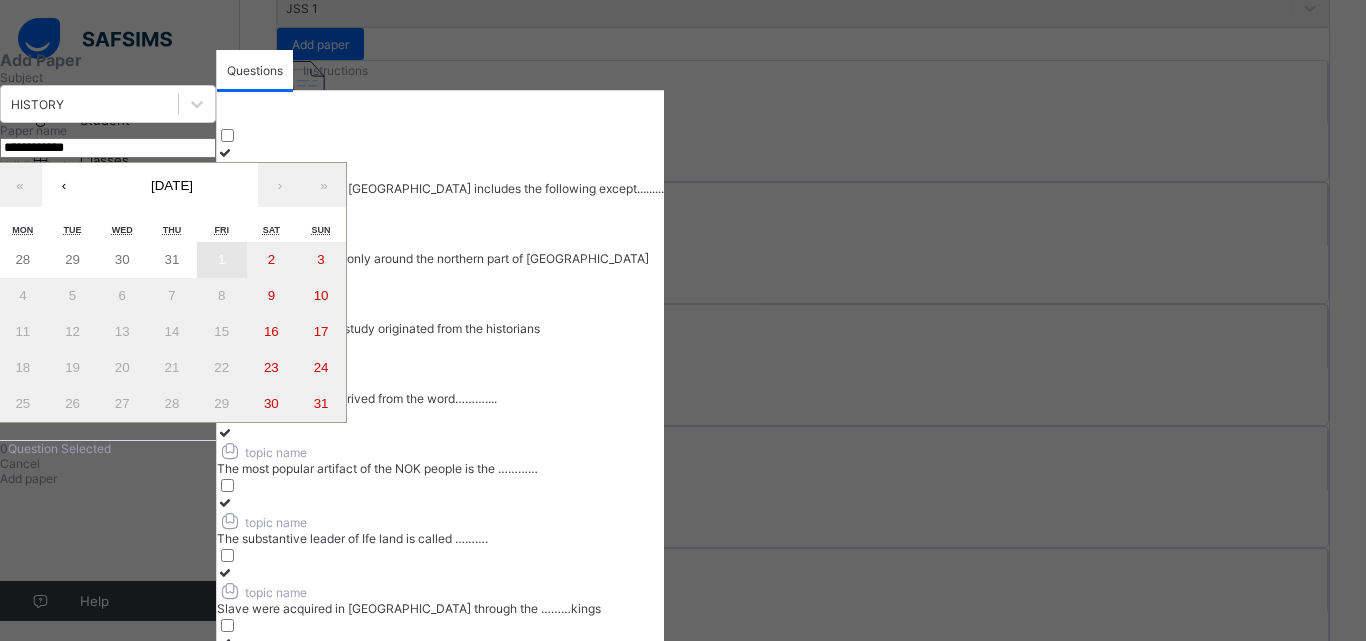 click on "1" at bounding box center [222, 260] 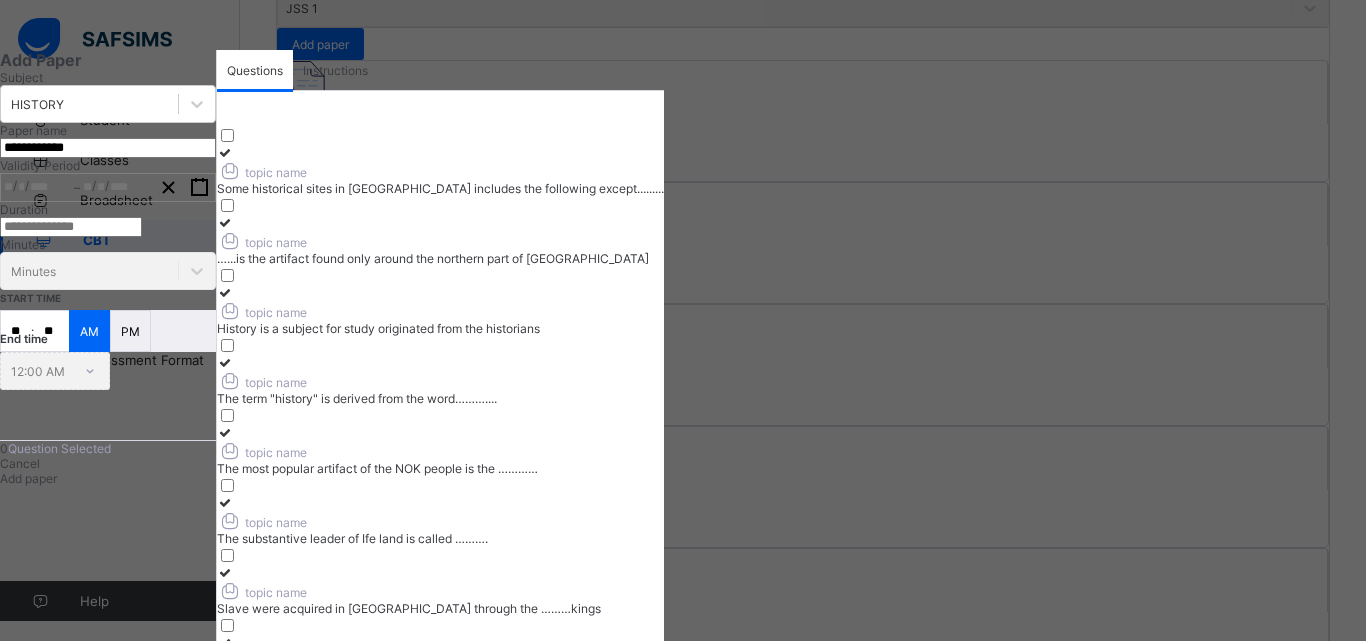 click at bounding box center [71, 227] 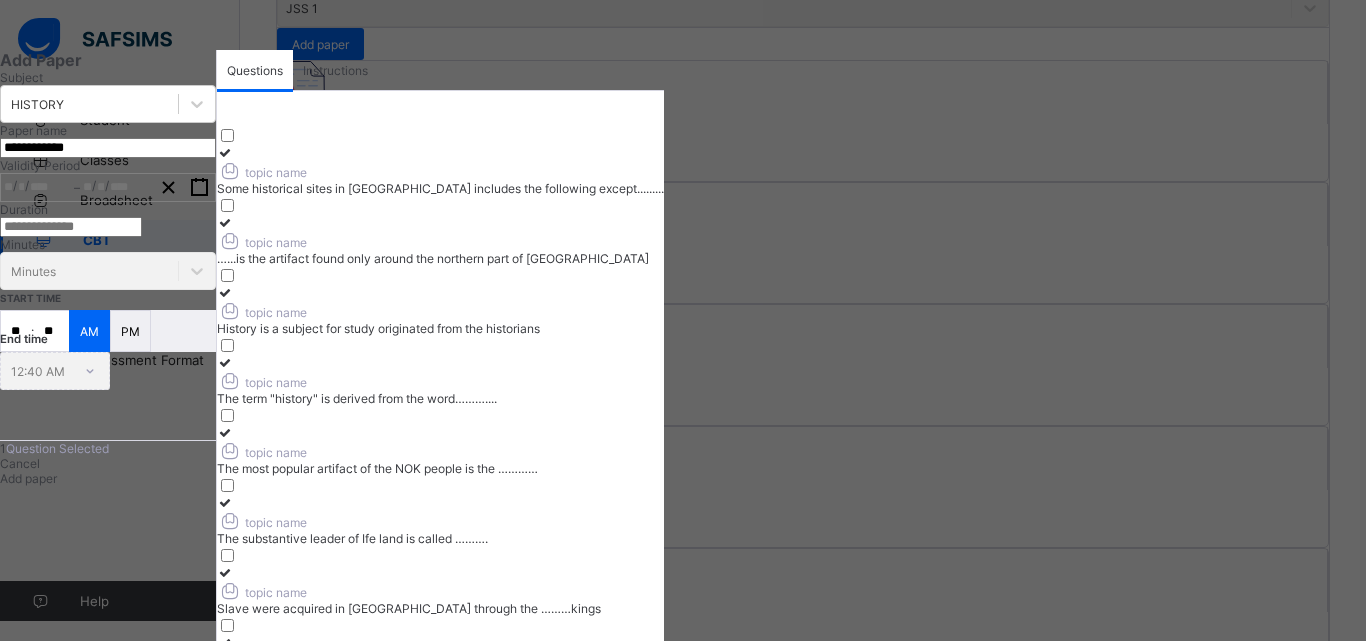 click on "Instructions" at bounding box center [335, 70] 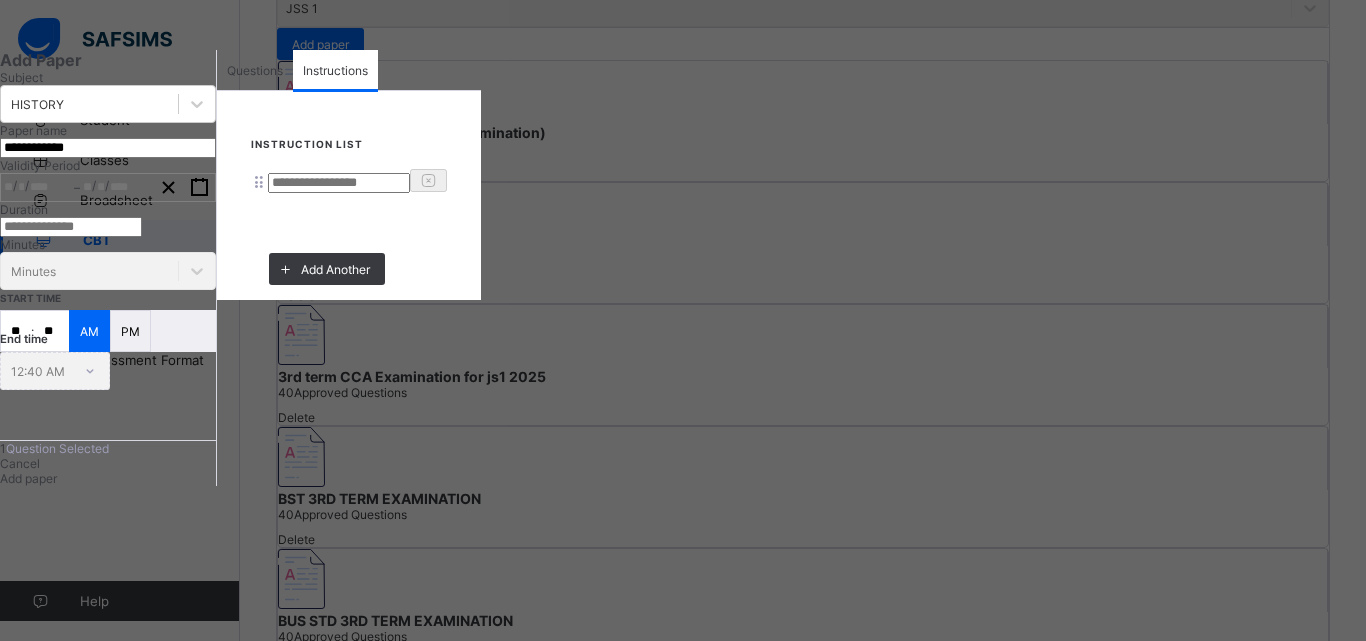 click at bounding box center [339, 183] 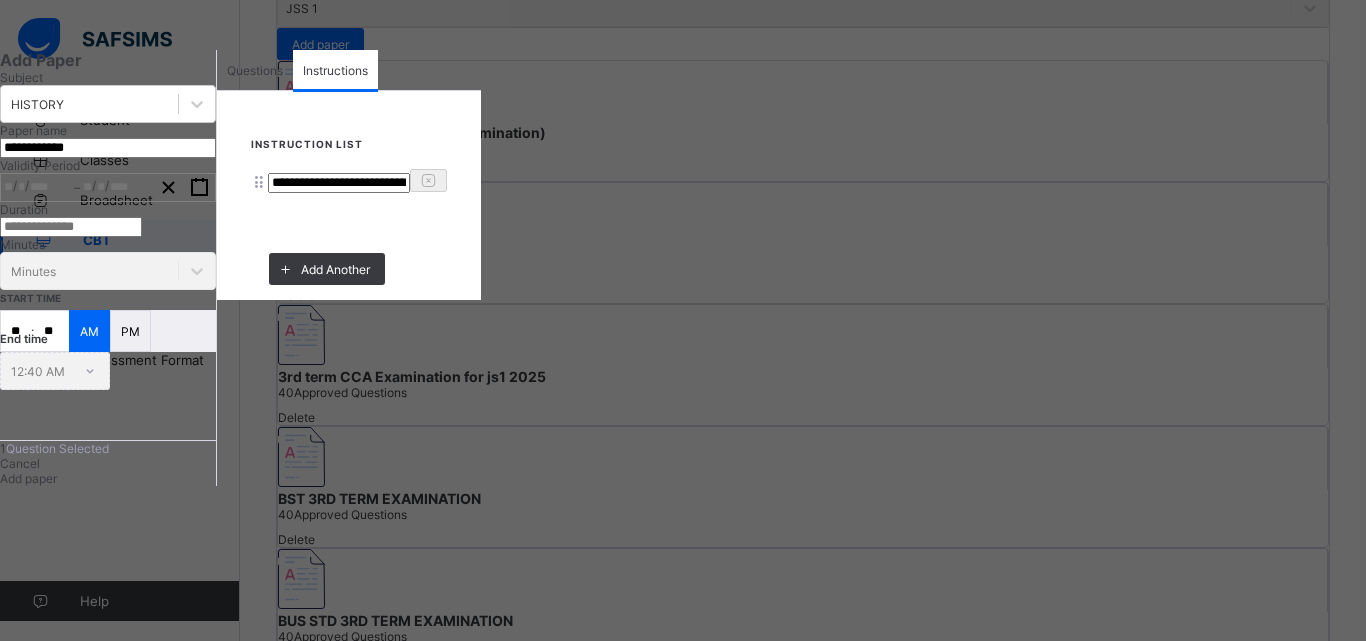 click on "**********" at bounding box center [339, 183] 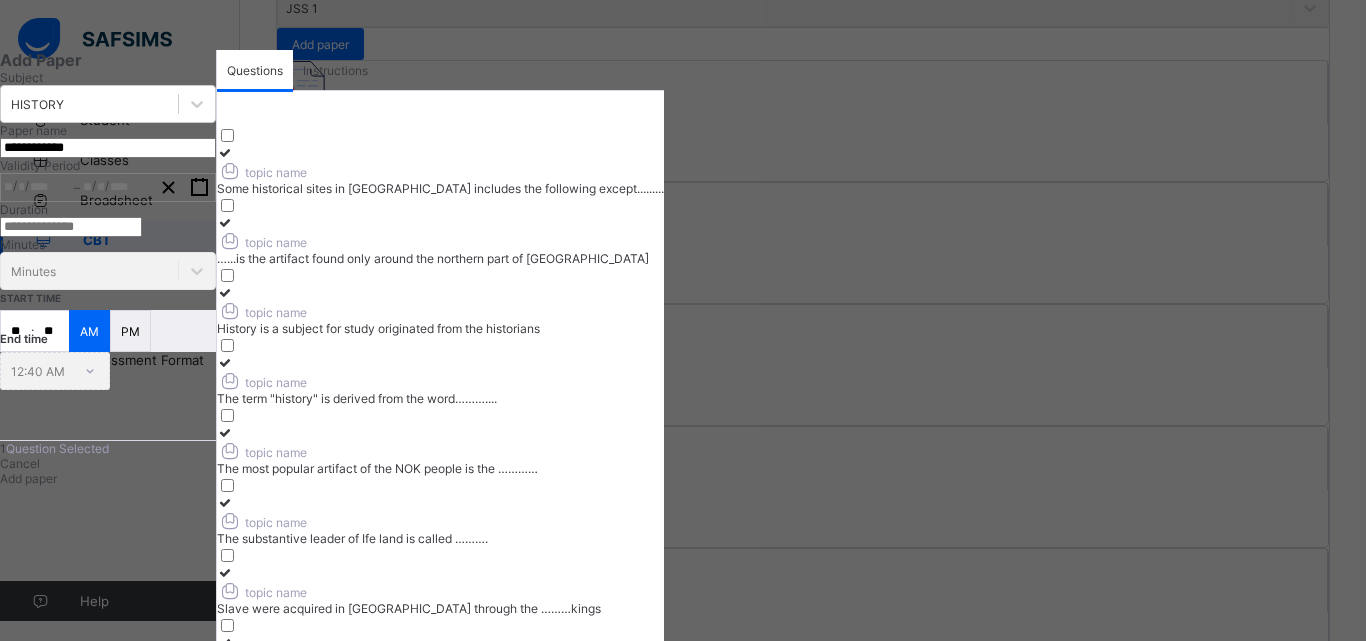 click at bounding box center (225, 152) 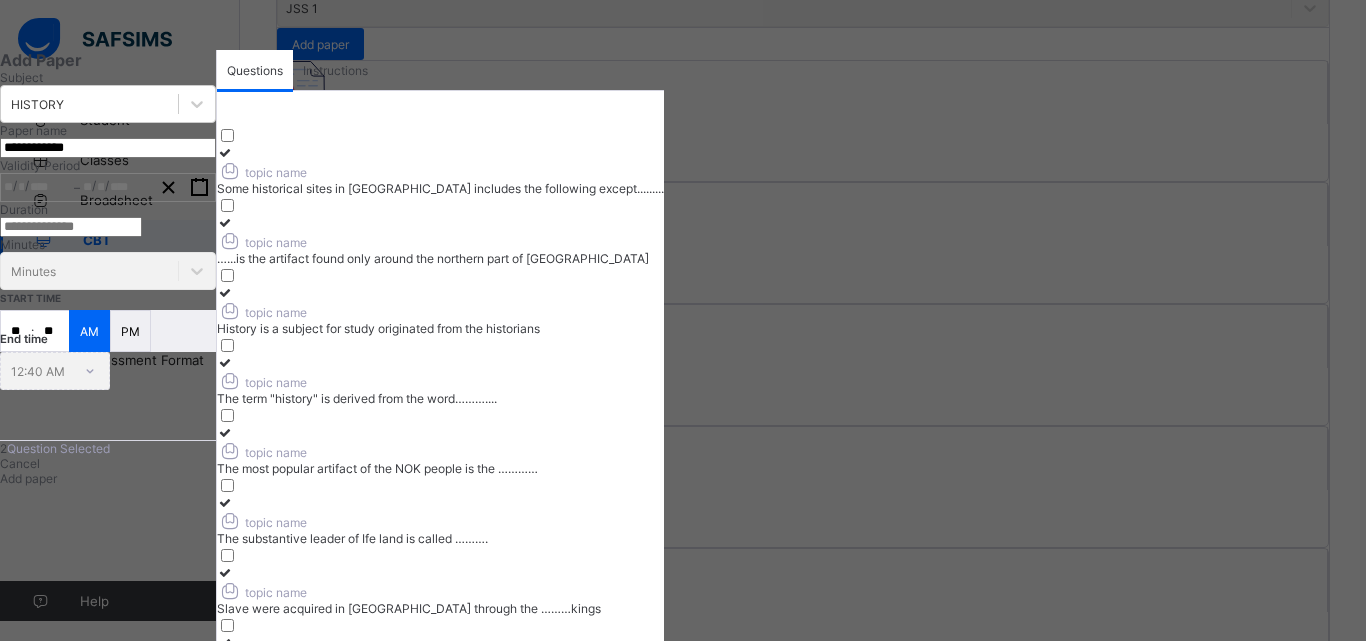 click at bounding box center (225, 292) 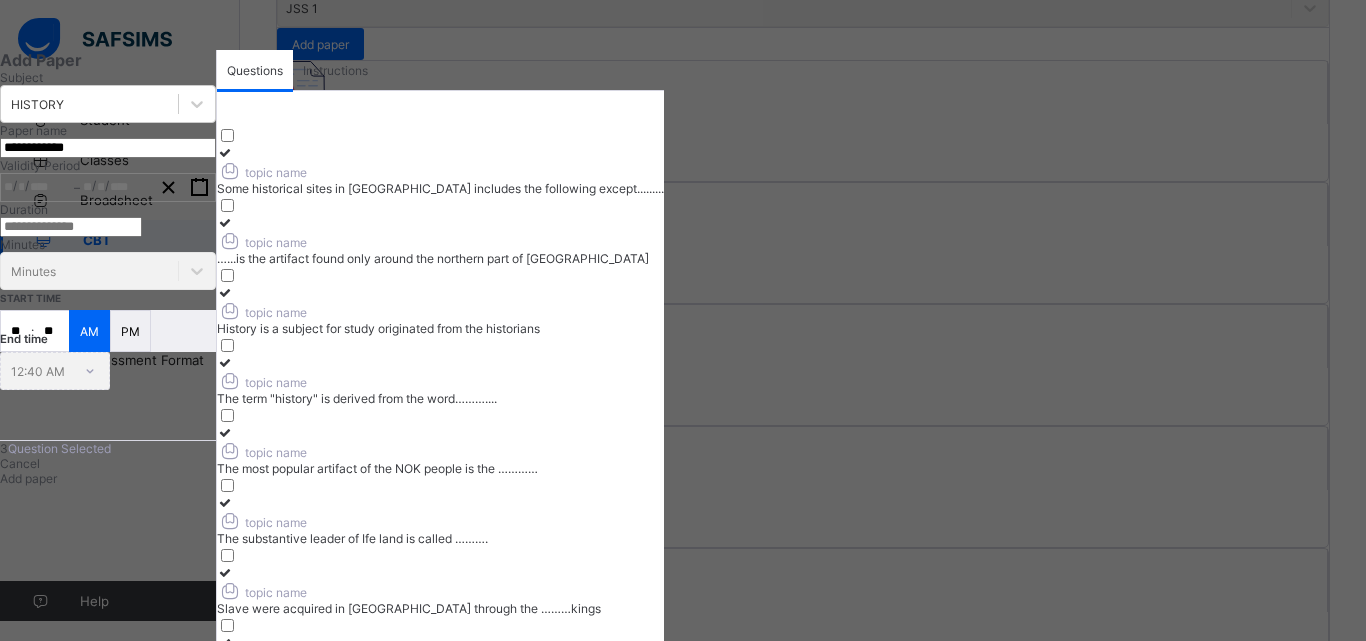click at bounding box center [440, 362] 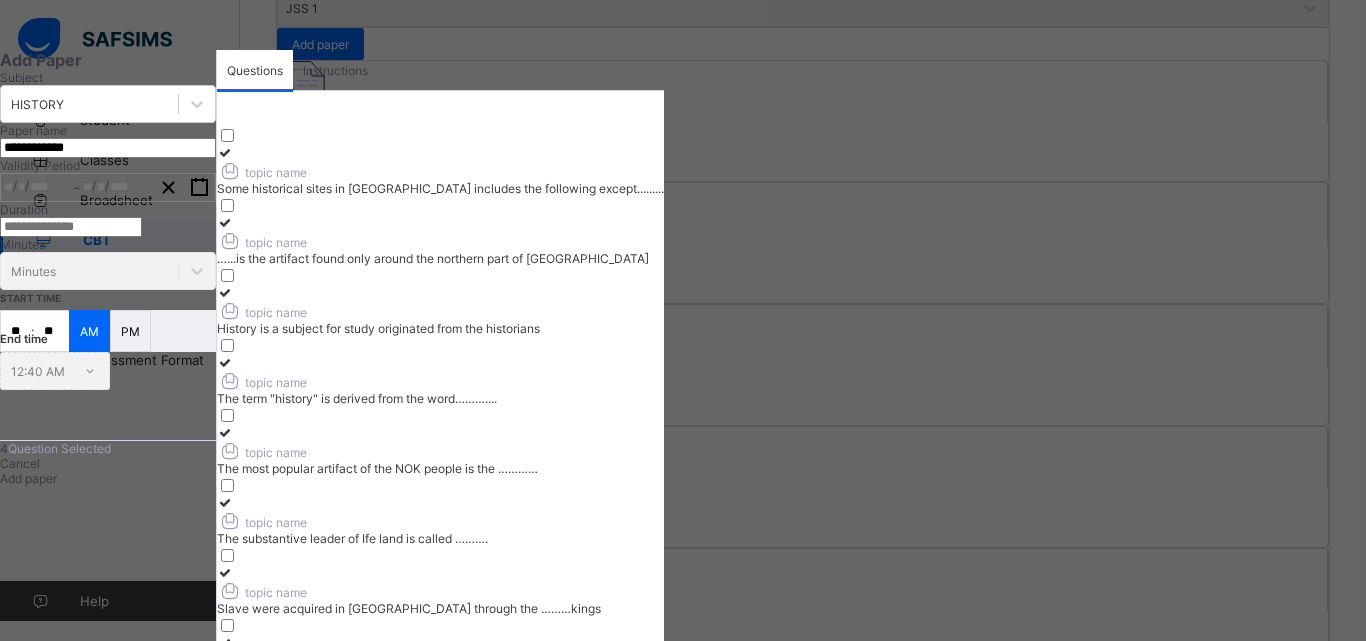 click at bounding box center (225, 502) 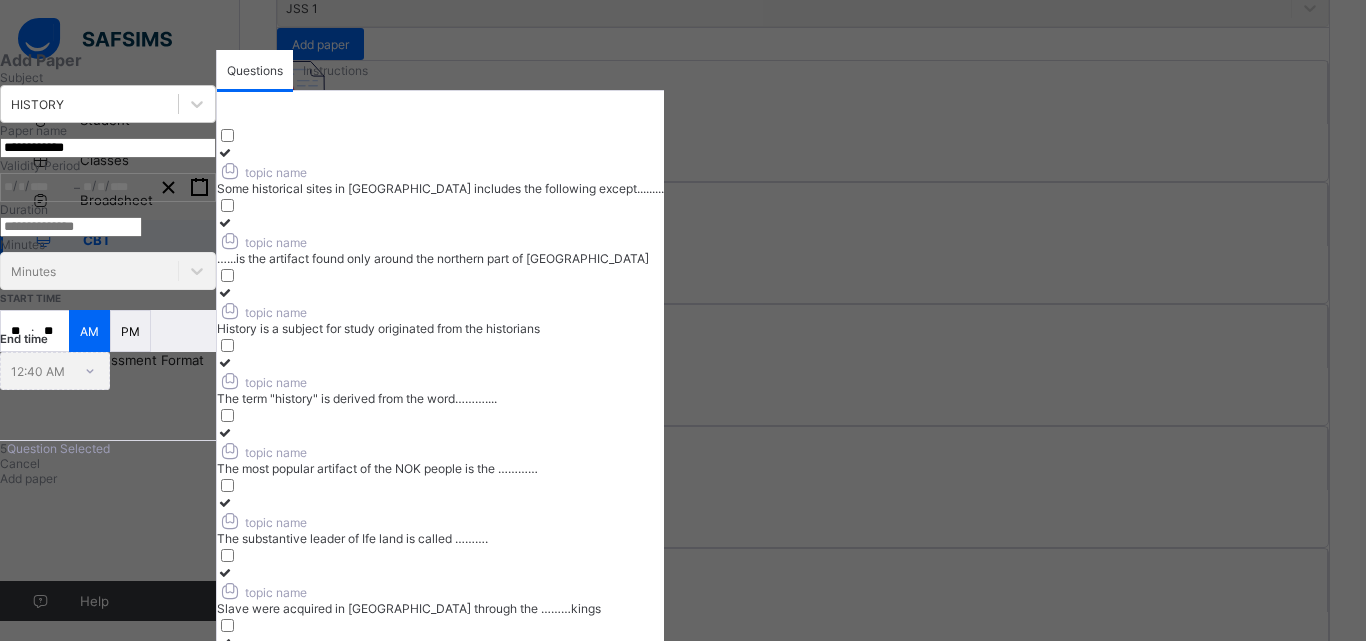 click at bounding box center [225, 642] 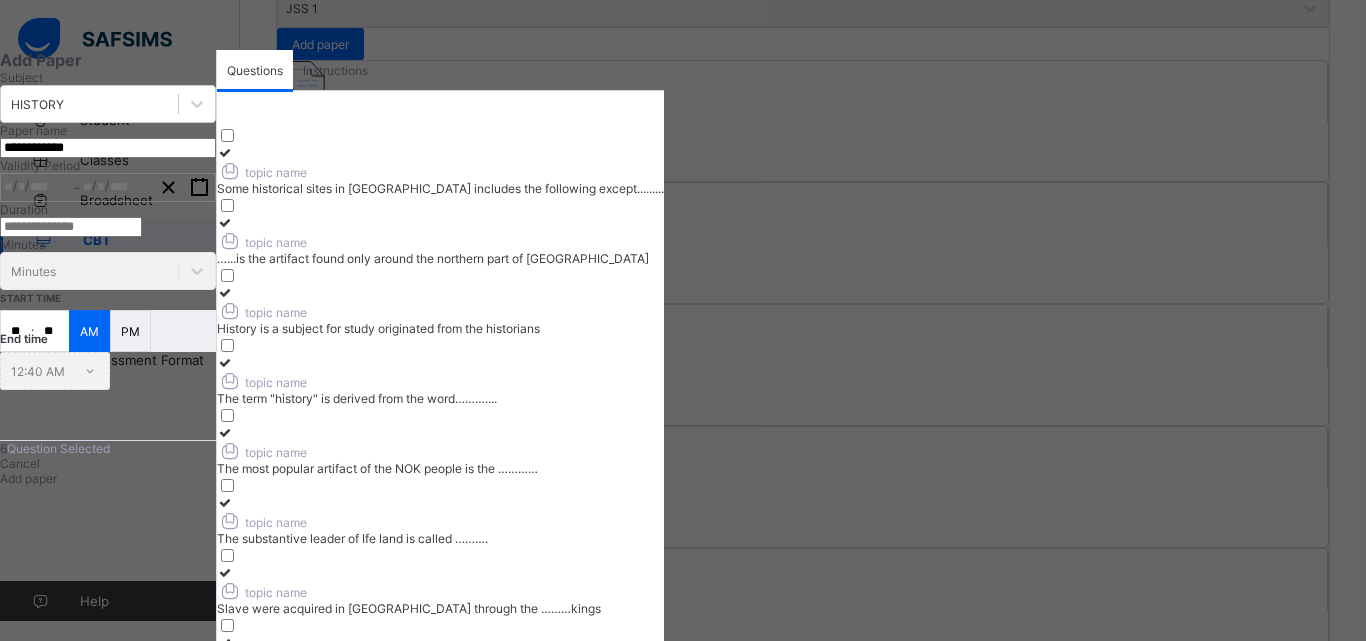 click at bounding box center [225, 432] 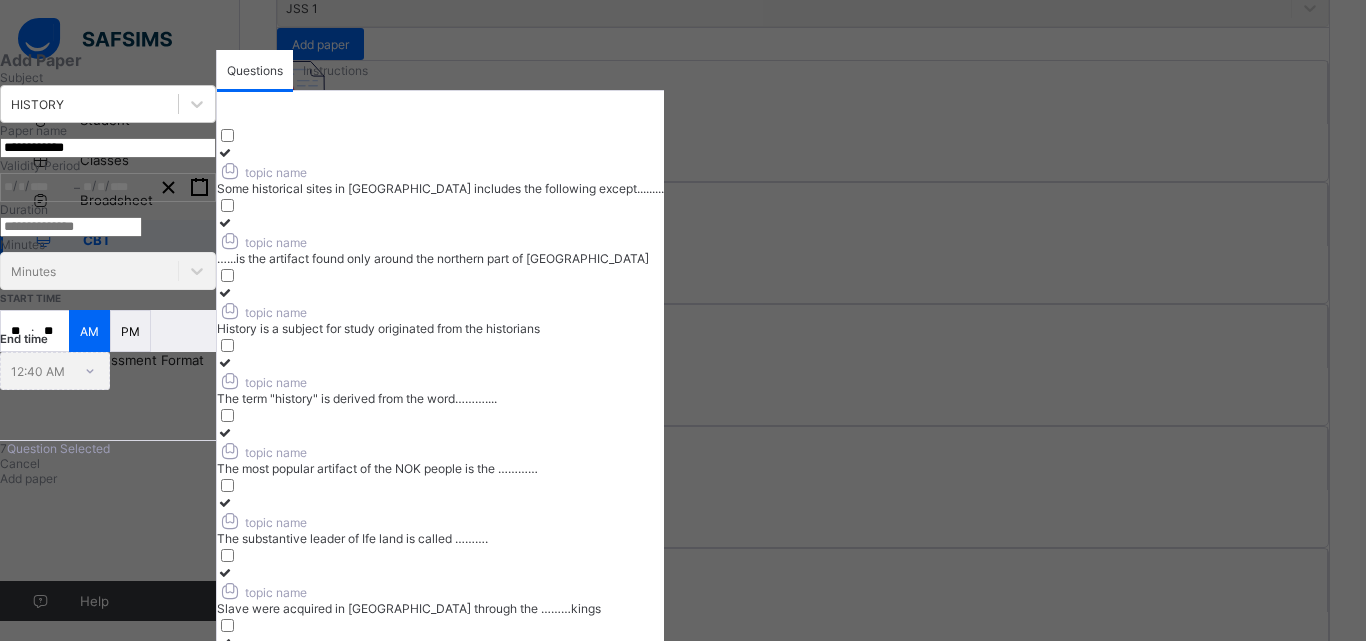 click at bounding box center [225, 572] 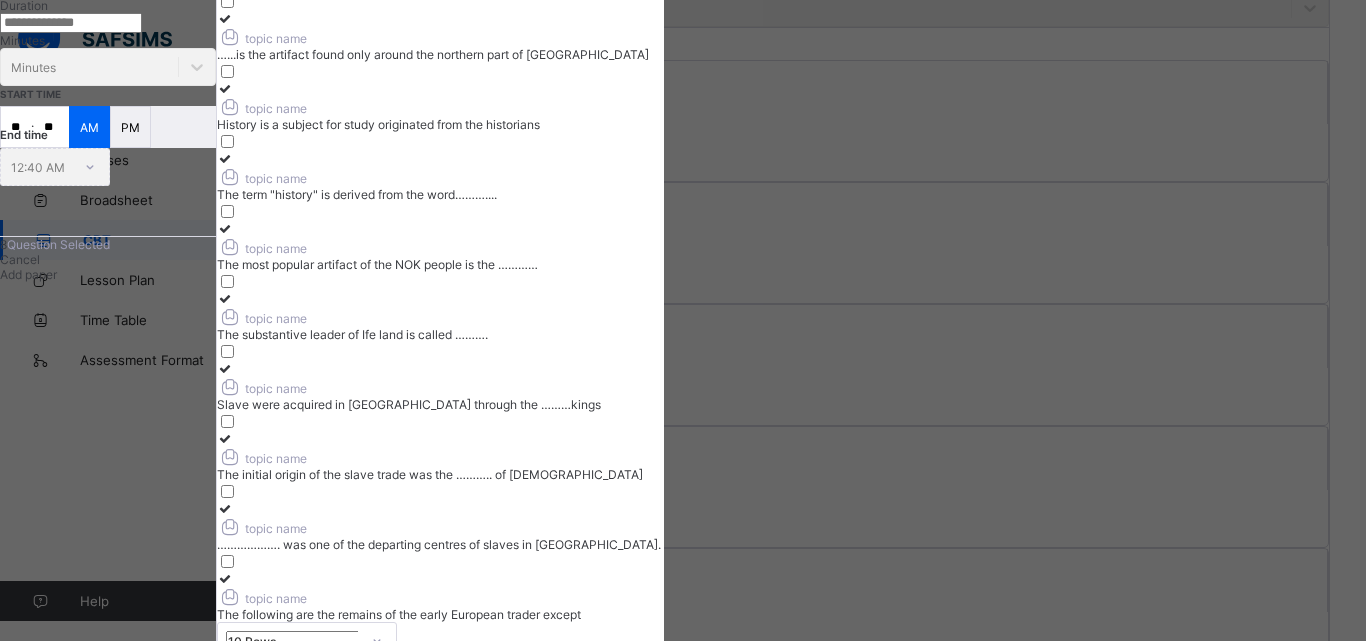 scroll, scrollTop: 225, scrollLeft: 0, axis: vertical 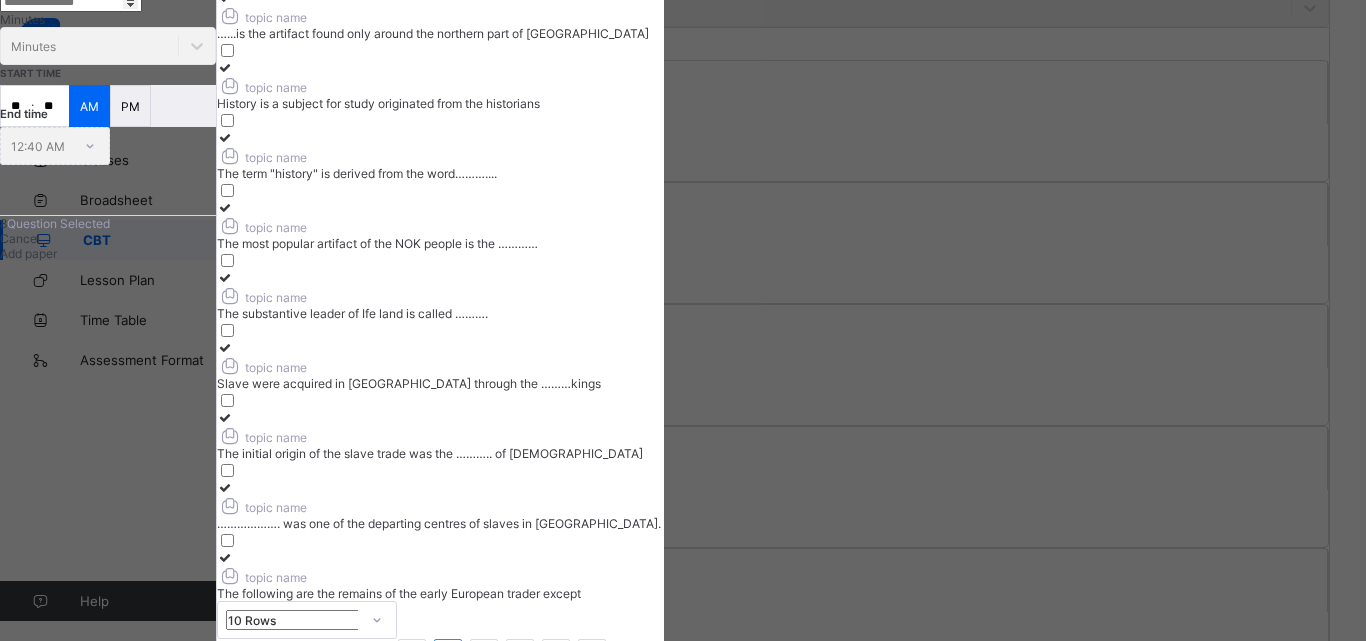 click at bounding box center [225, 487] 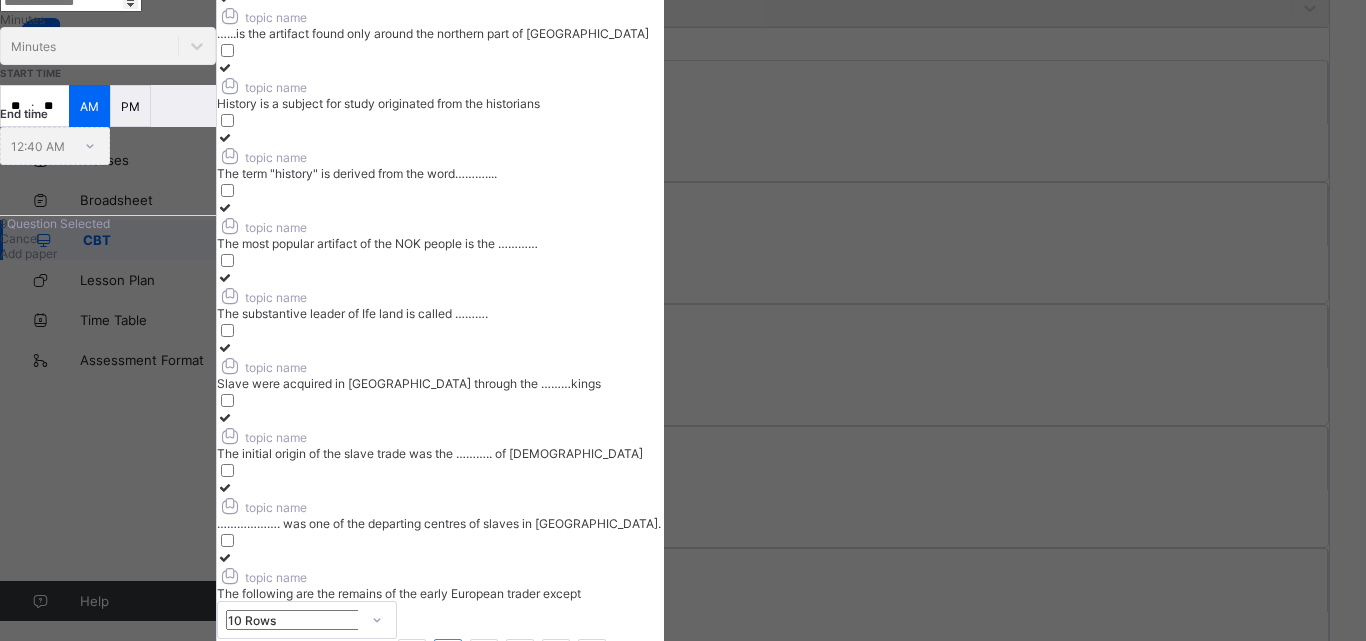 click at bounding box center (440, 557) 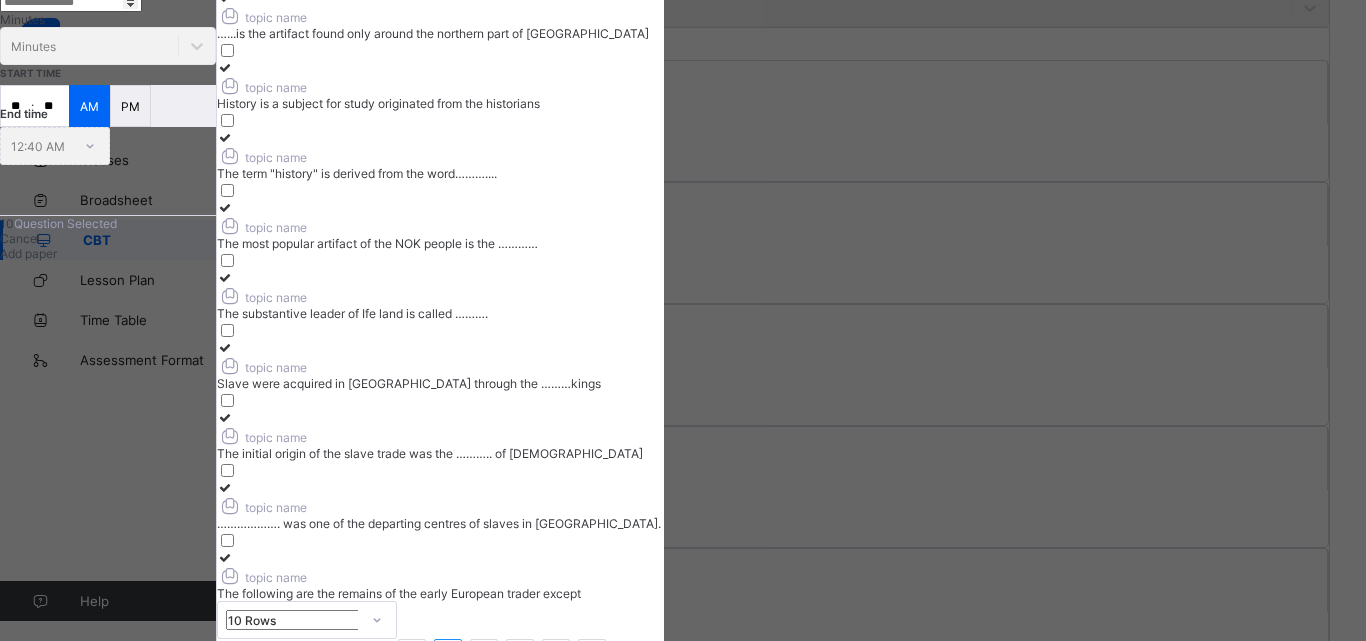 click on "2" at bounding box center (484, 653) 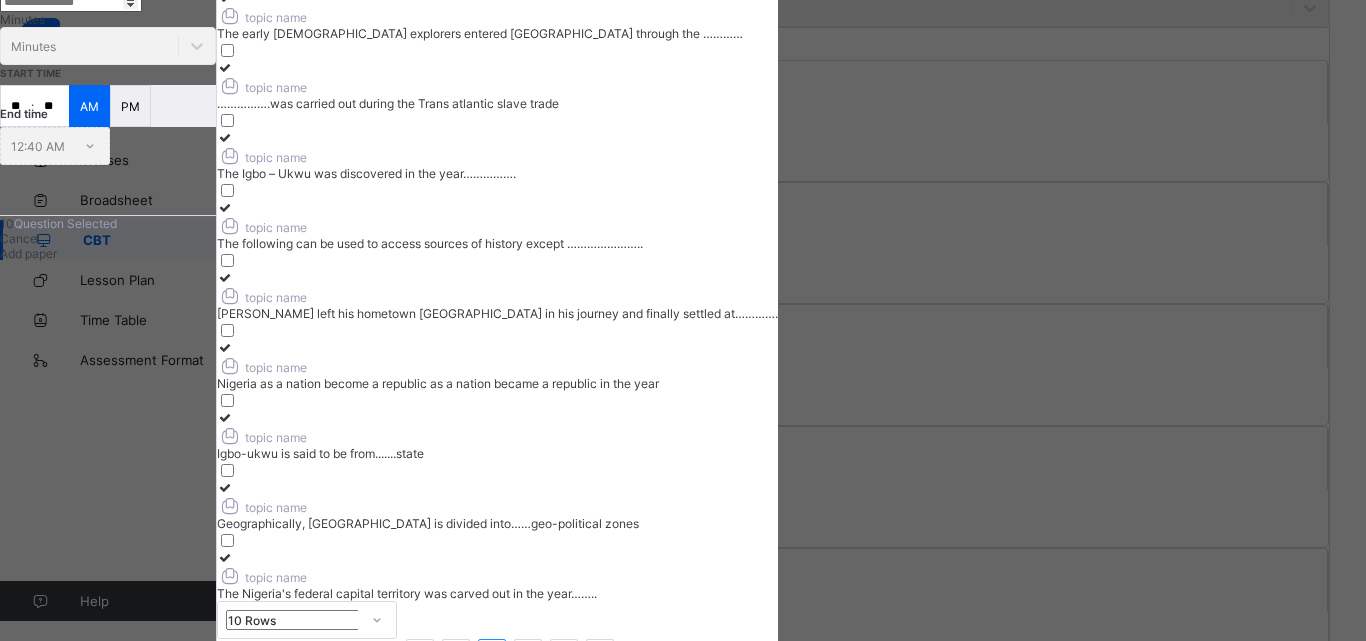 click at bounding box center (225, 557) 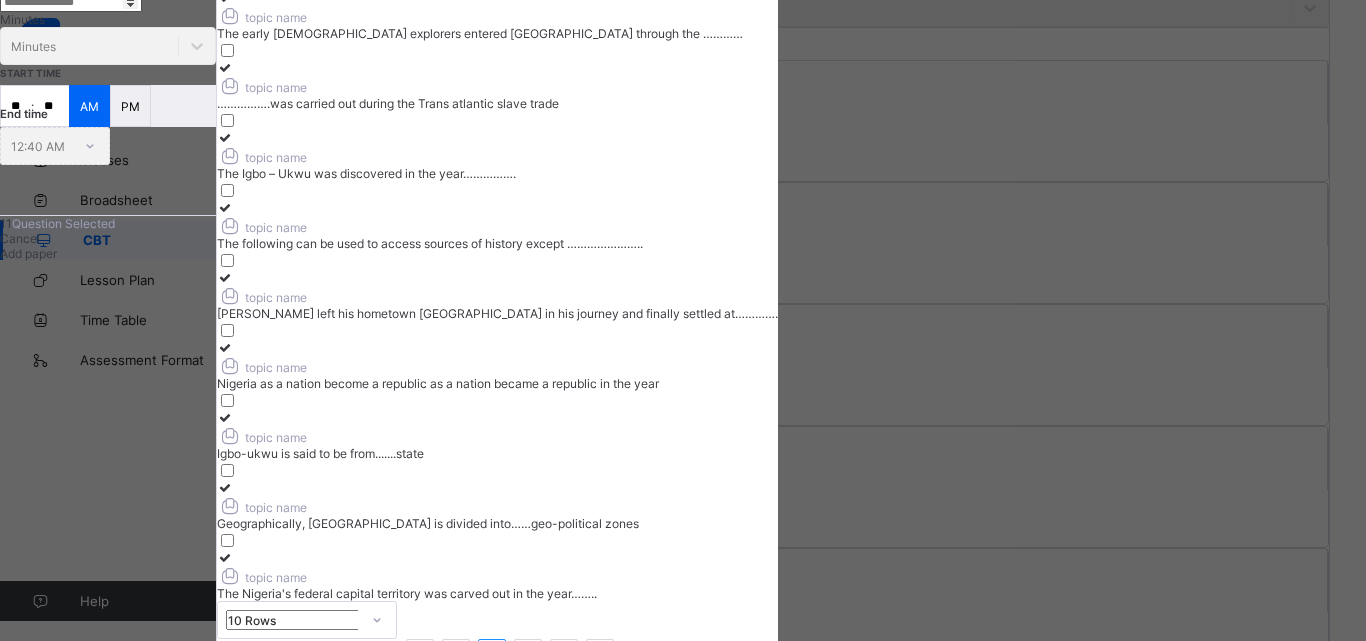 click at bounding box center (225, 487) 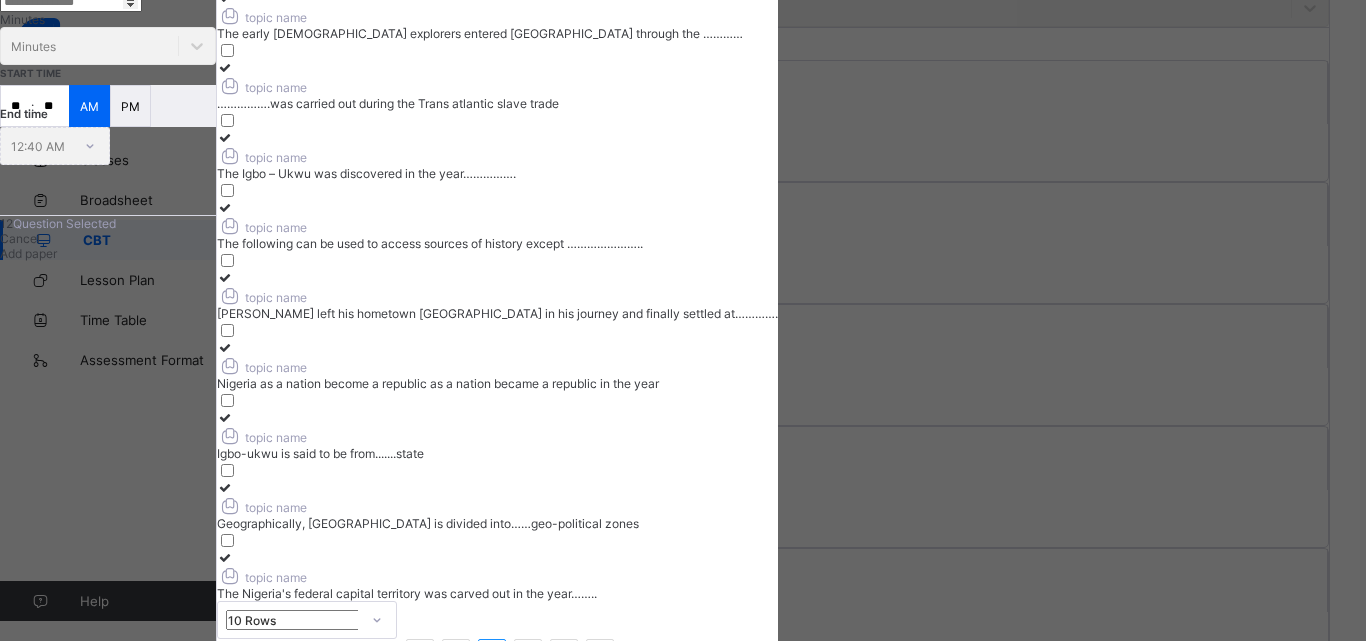 click at bounding box center (225, 347) 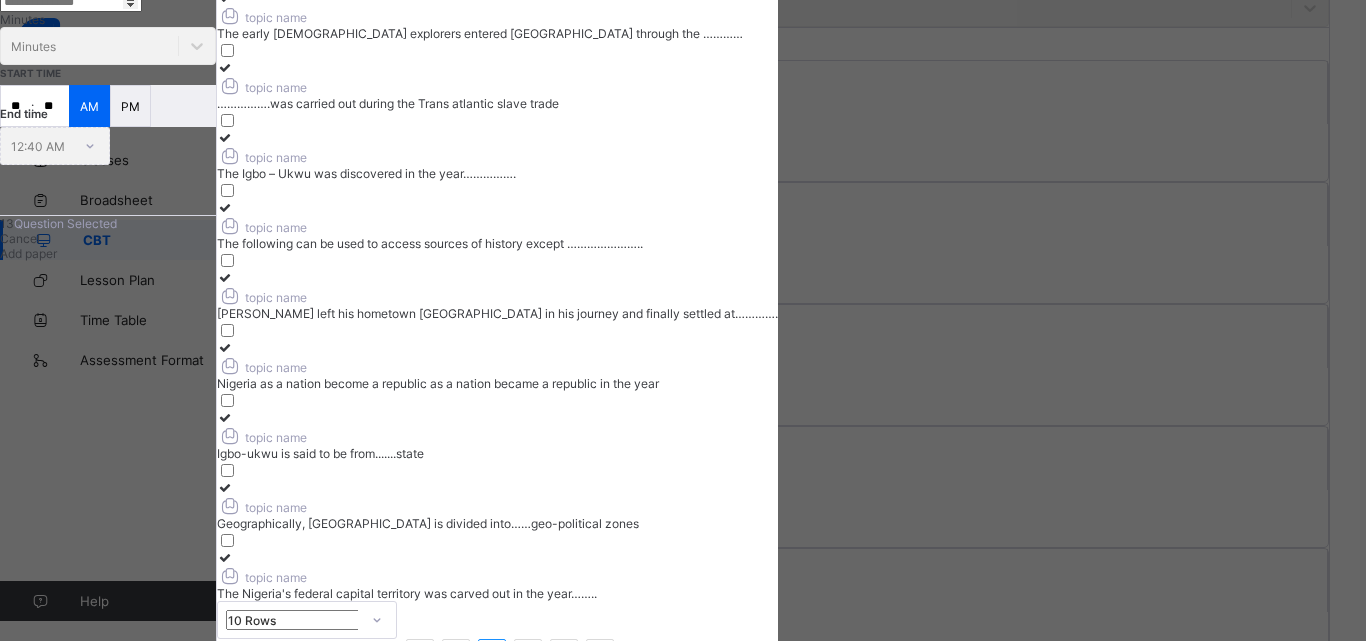 click at bounding box center [225, 417] 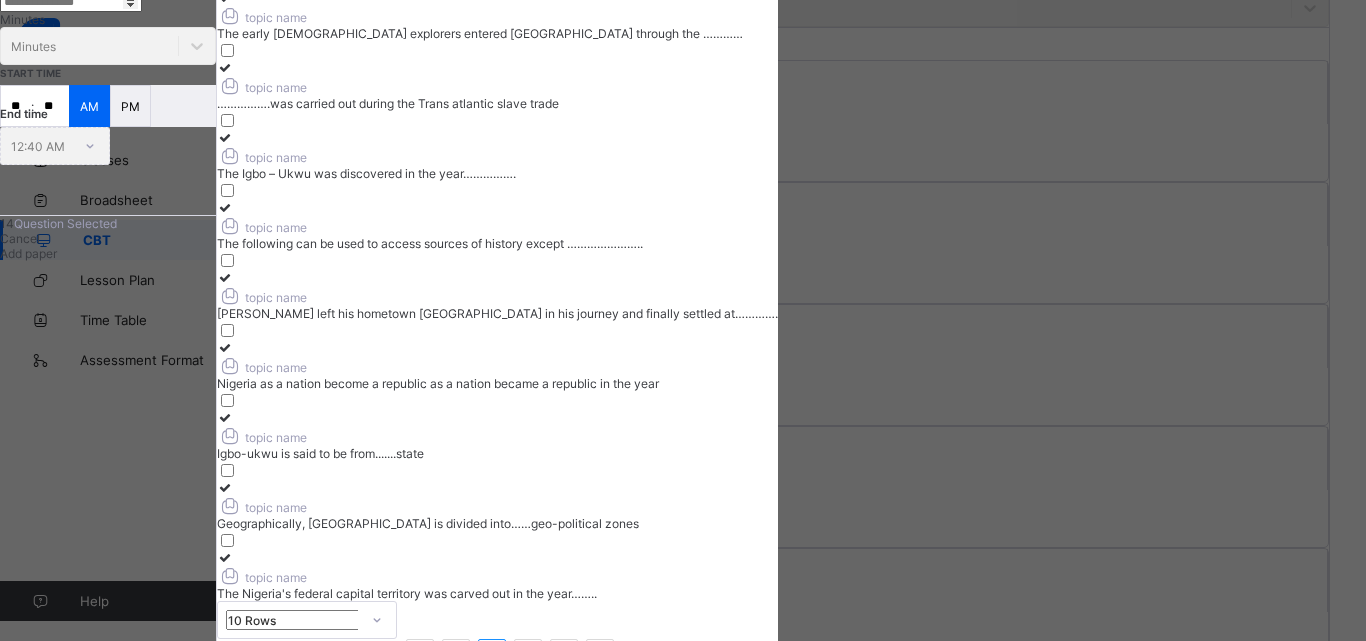 click at bounding box center [225, 277] 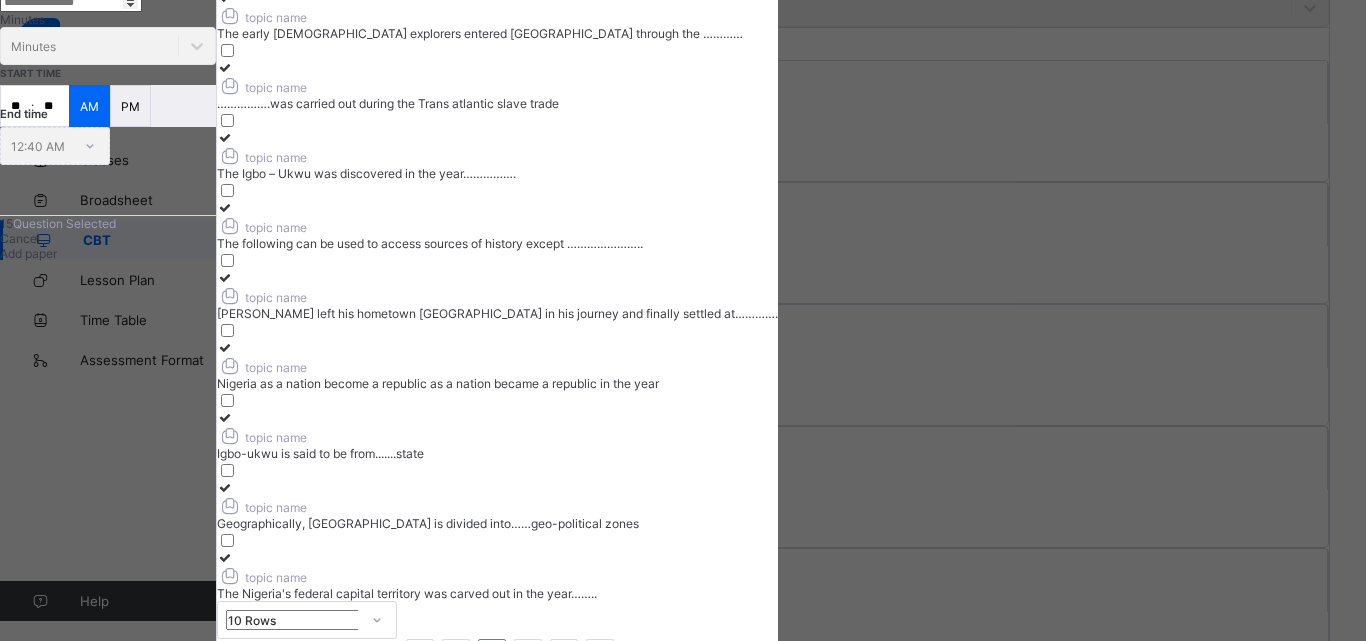click at bounding box center [497, 137] 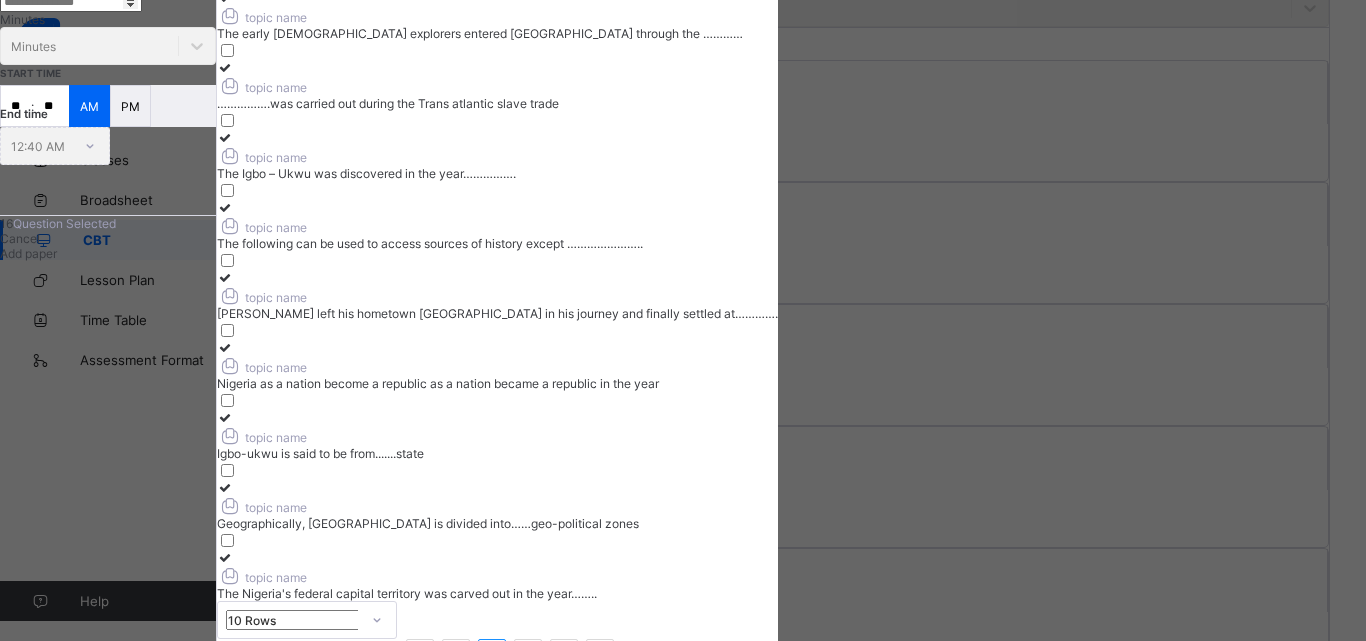 click at bounding box center [497, -3] 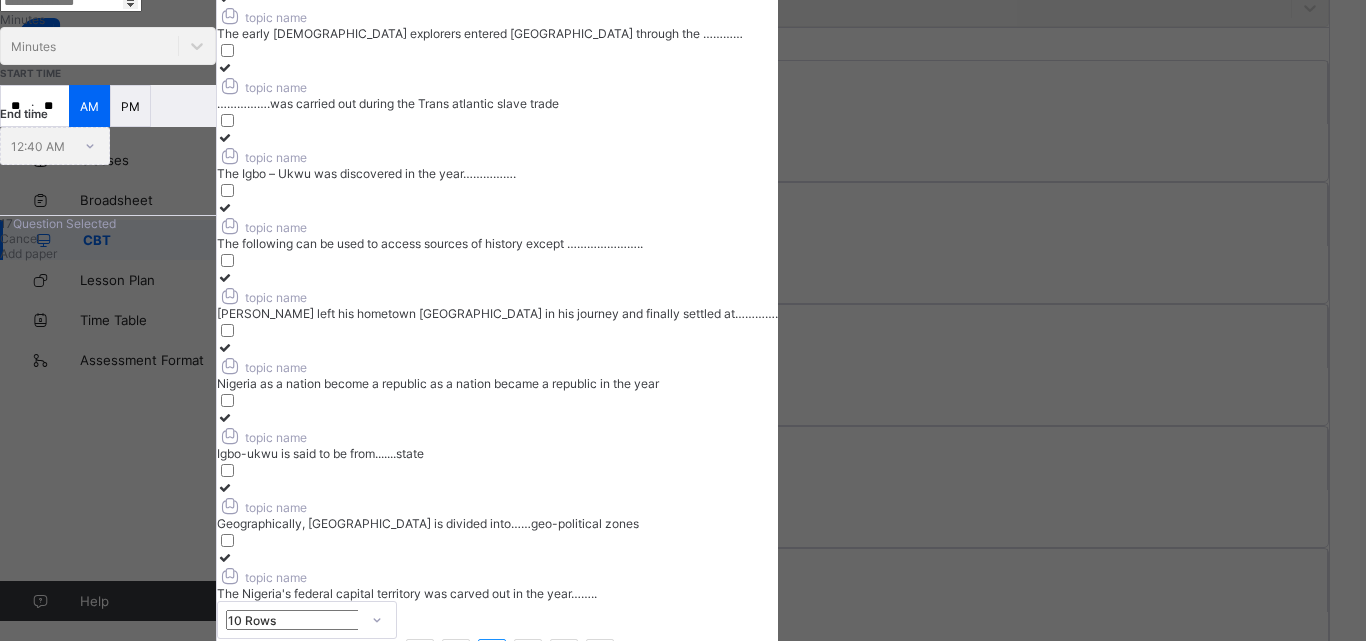 click on "…………… was among the [DEMOGRAPHIC_DATA]  traders" at bounding box center [497, -37] 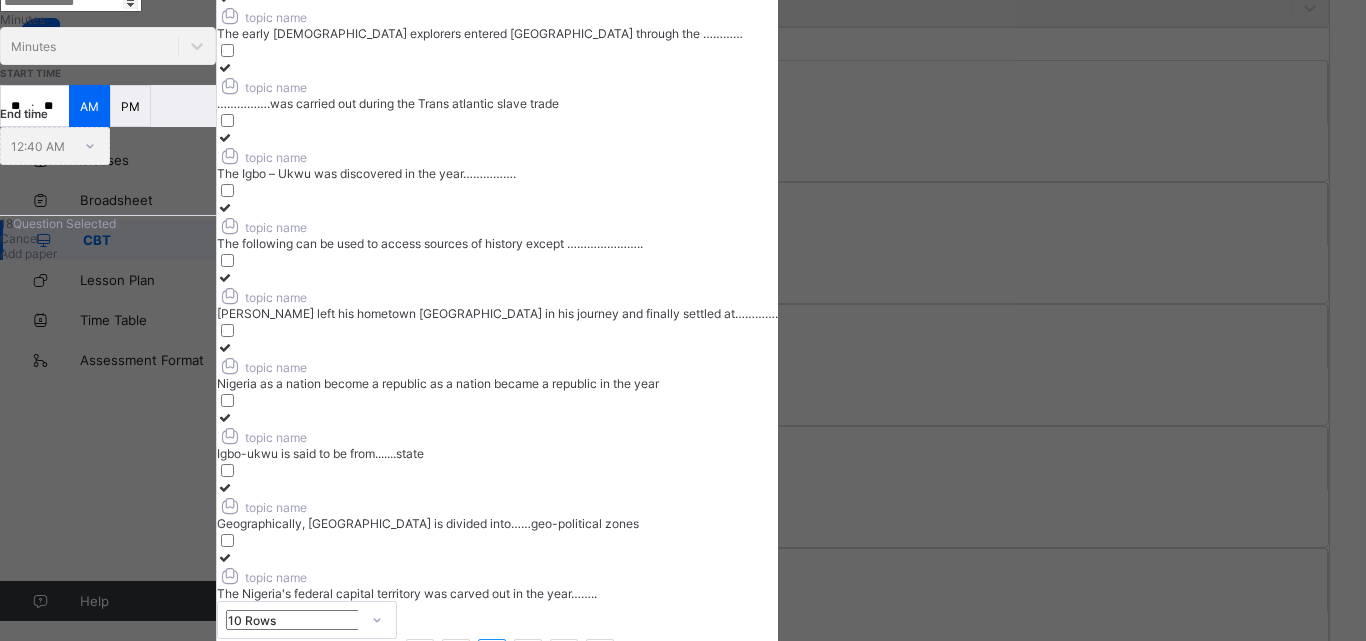 click on "topic name" at bounding box center [497, 85] 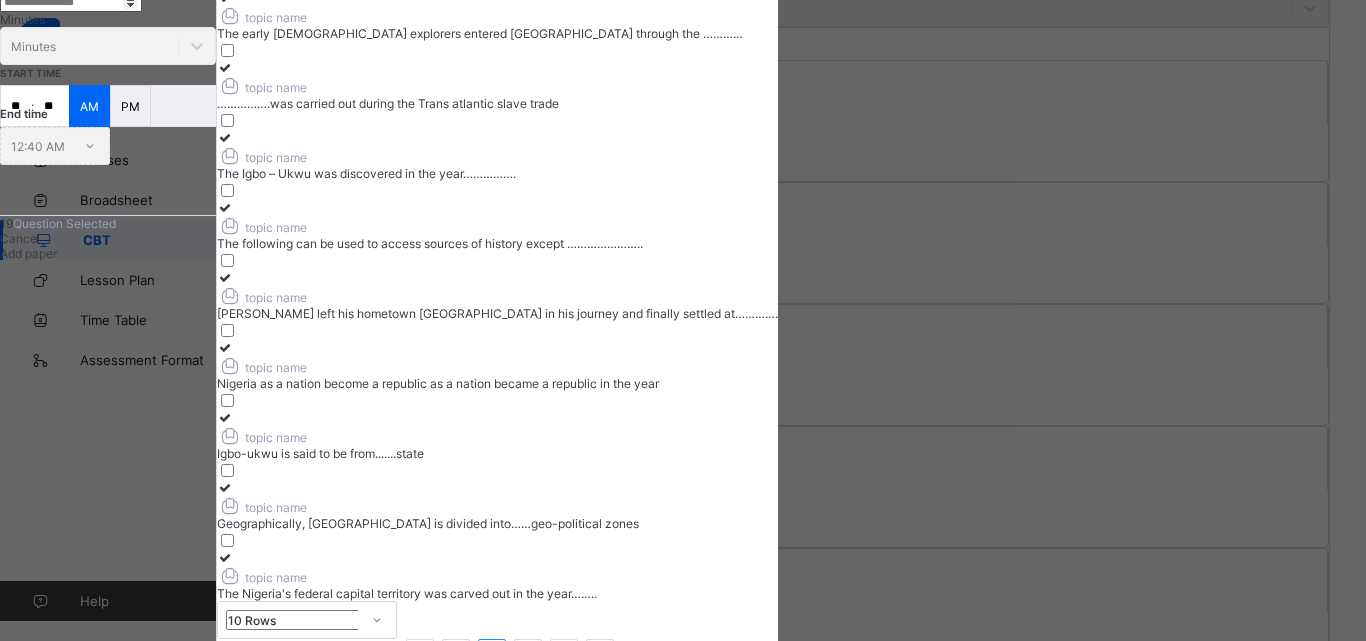 click on "topic name" at bounding box center [262, 227] 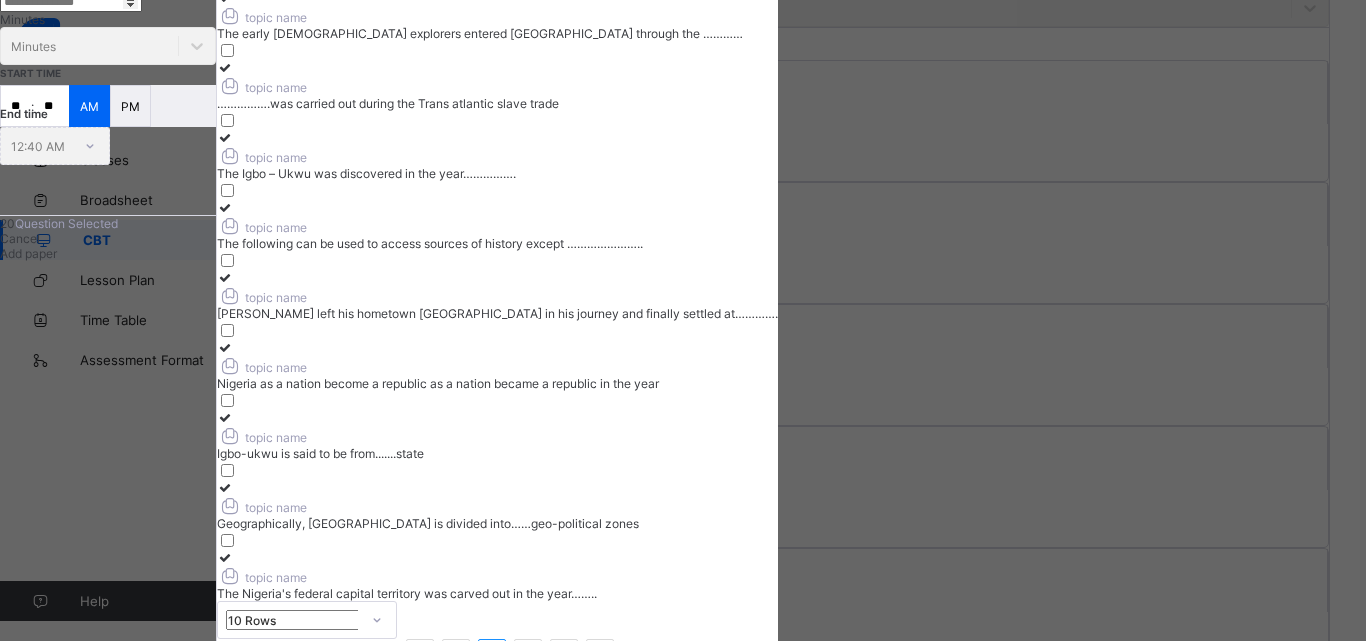 click on "3" at bounding box center [528, 653] 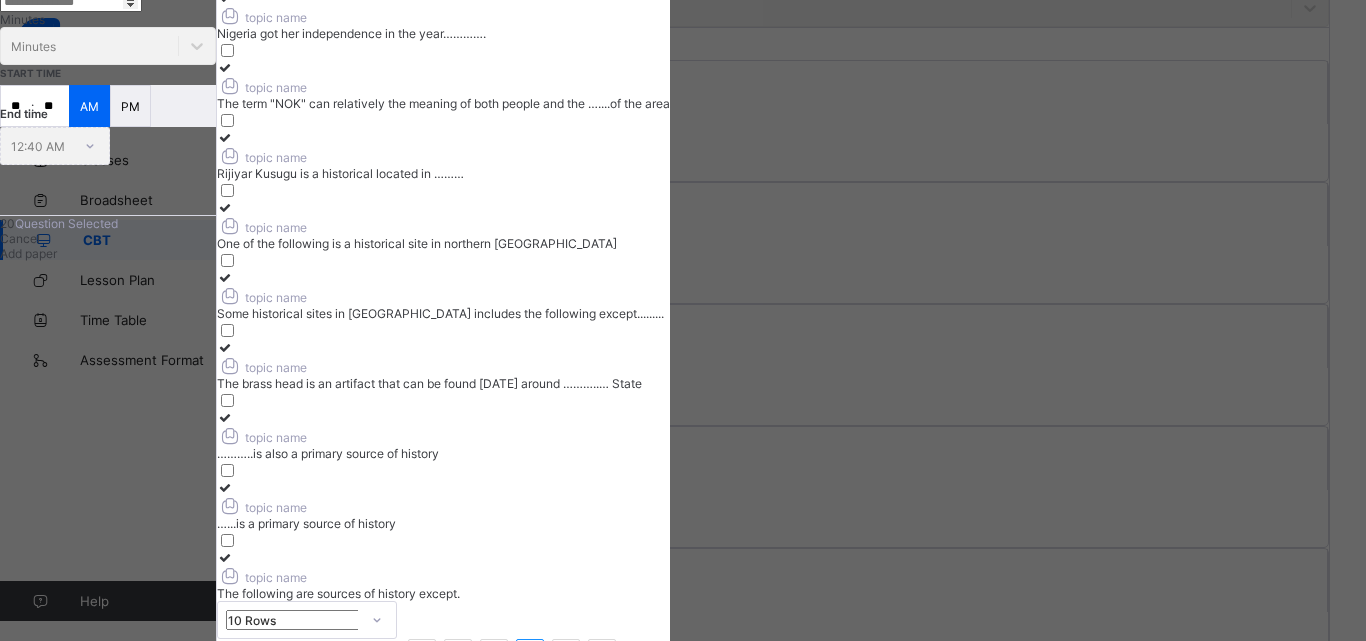 click at bounding box center [225, 557] 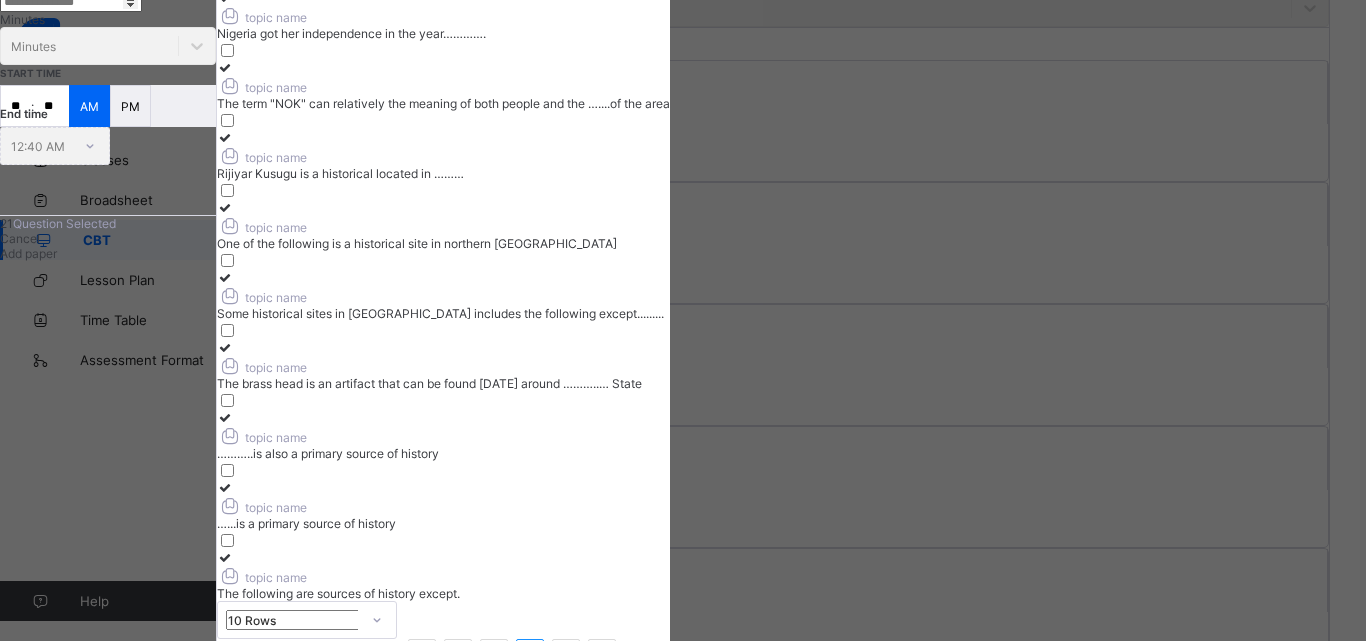 click at bounding box center (225, 417) 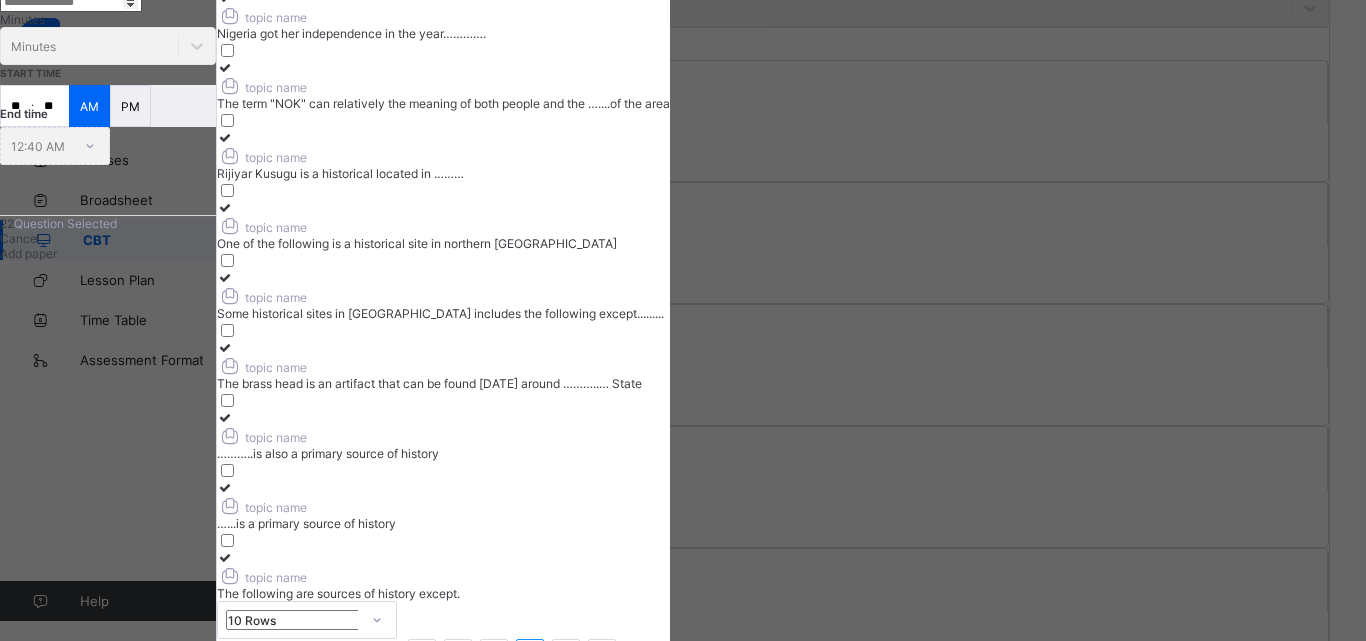 click at bounding box center (225, 277) 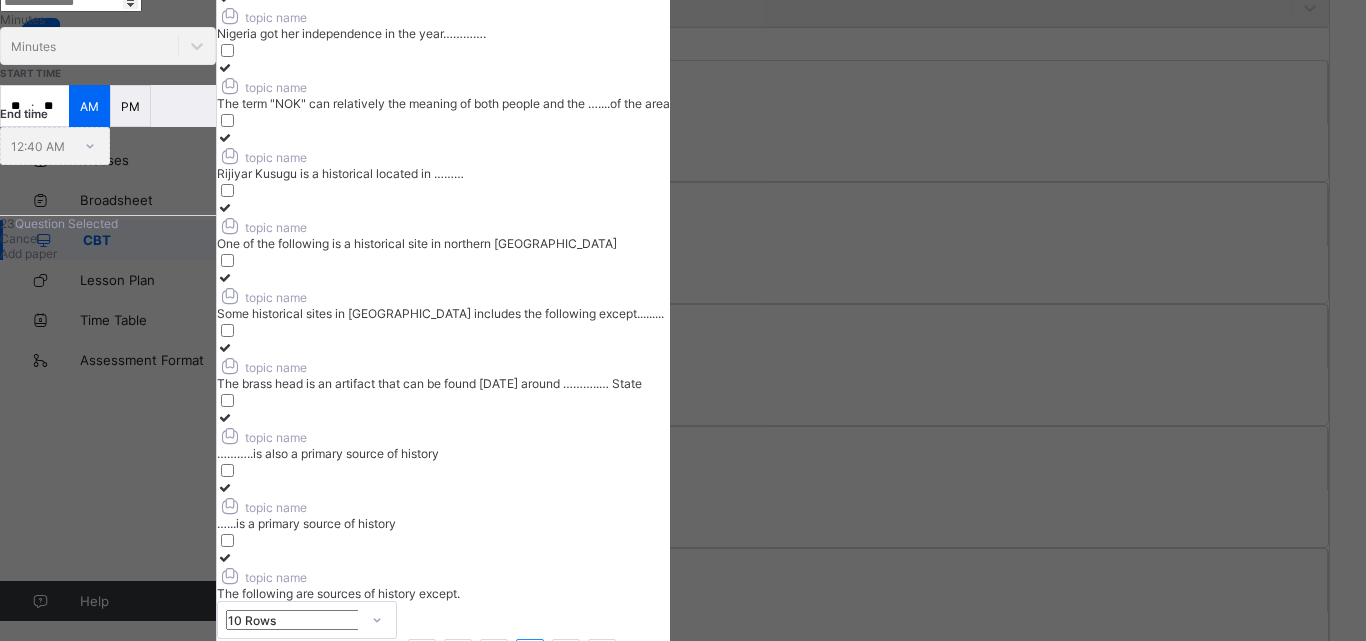 click at bounding box center [443, 137] 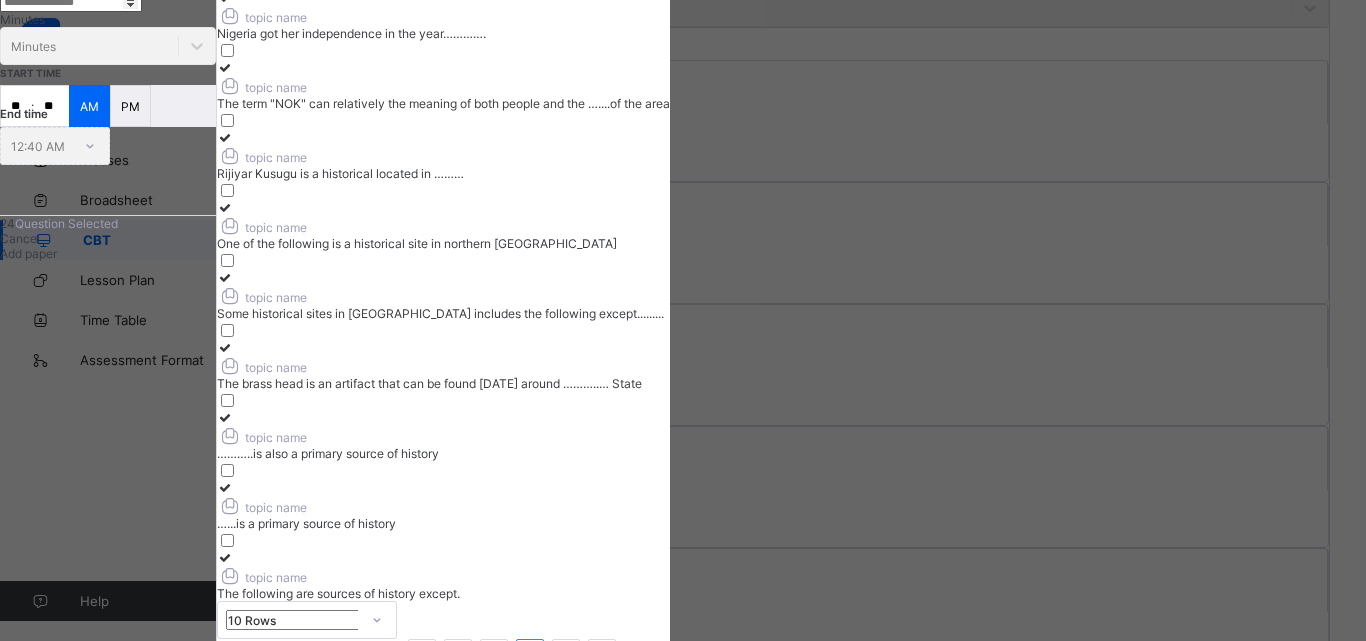 click on "The amalgamation of Nigeria took place in the year ……… a." at bounding box center [443, -37] 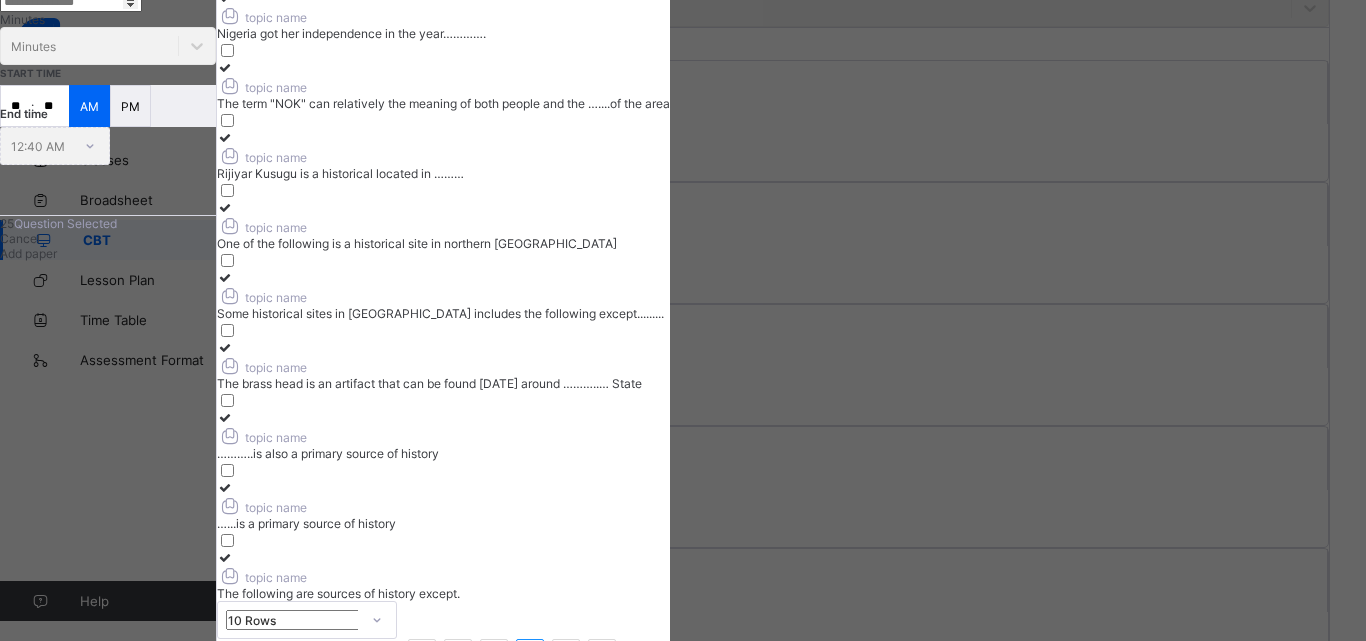 click on "The term "NOK" can relatively the meaning of both people and the …....of the area" at bounding box center (443, 103) 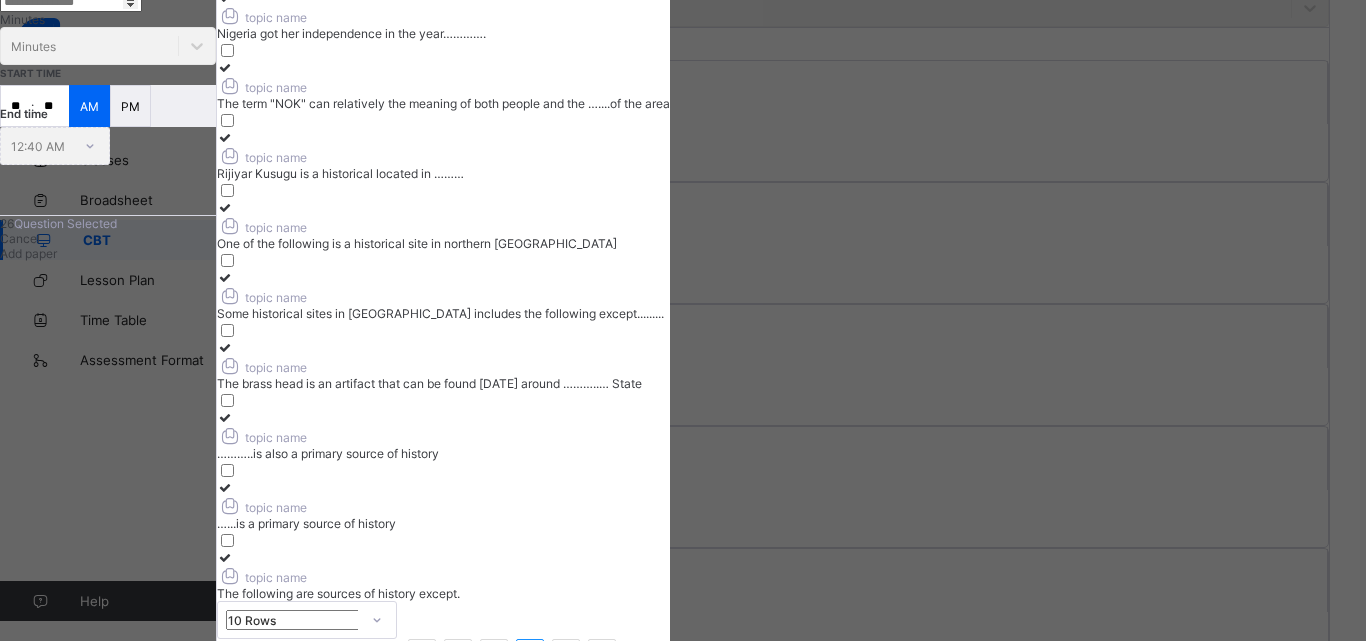click on "topic name" at bounding box center [443, 225] 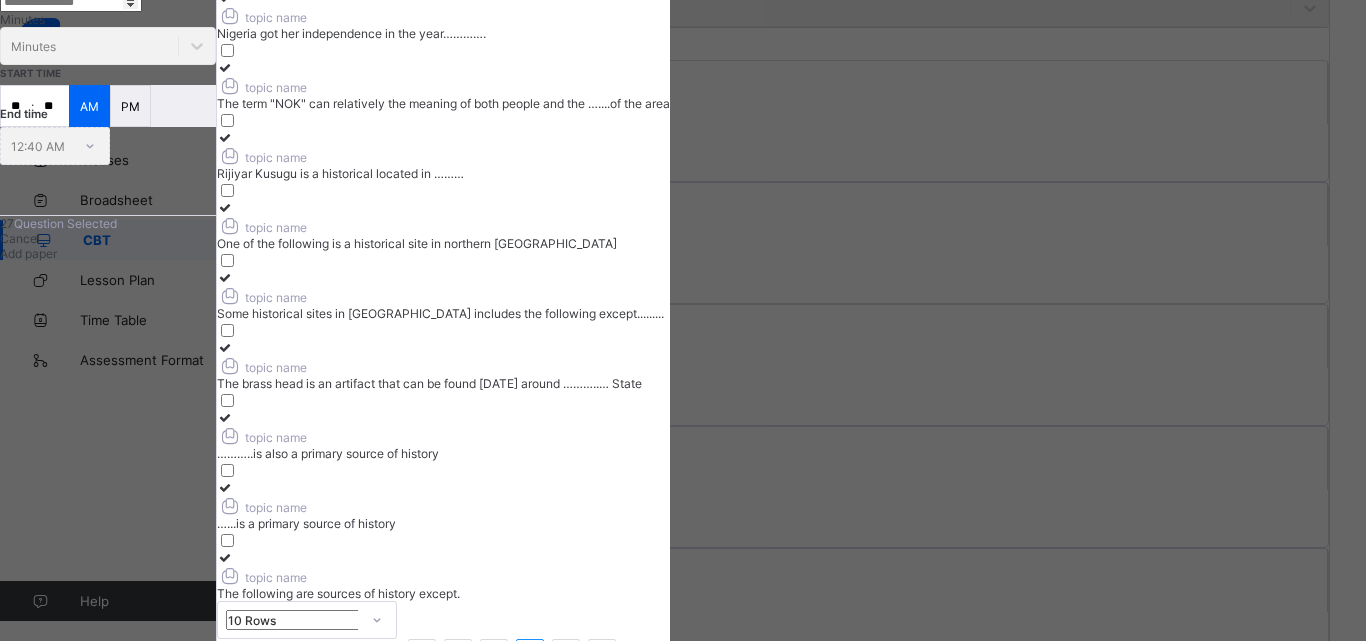 click on "topic name" at bounding box center [443, 365] 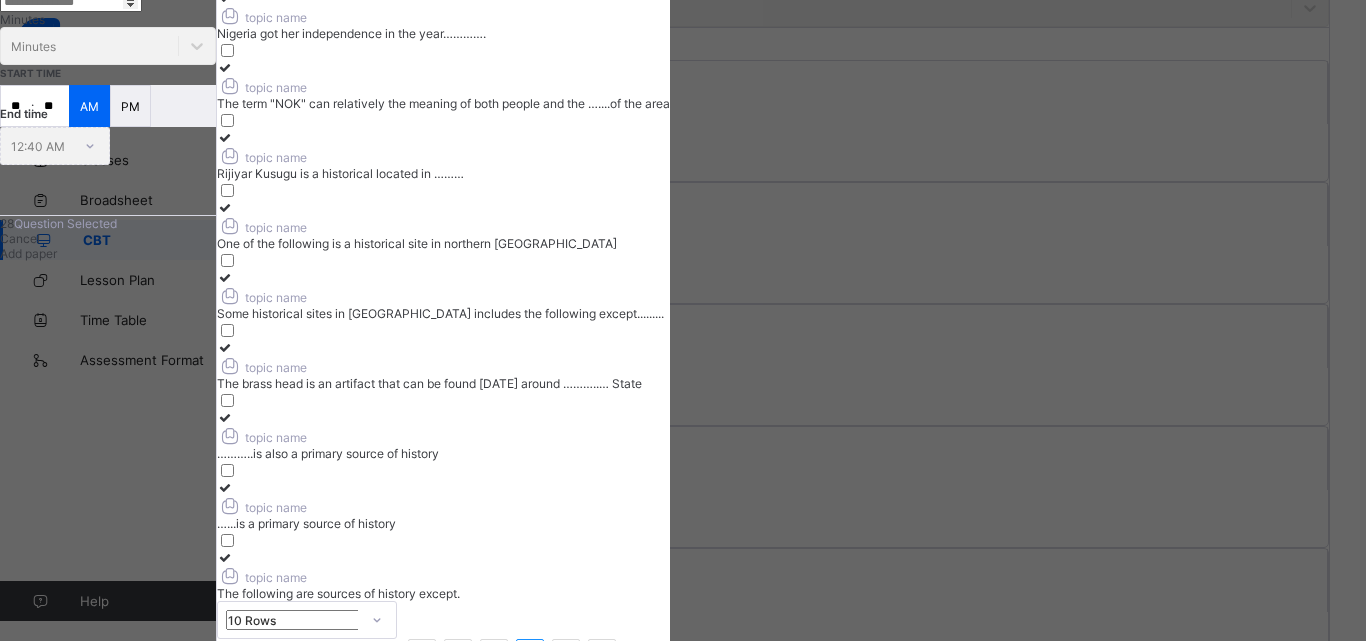 click on "…...is a primary source of history" at bounding box center [443, 523] 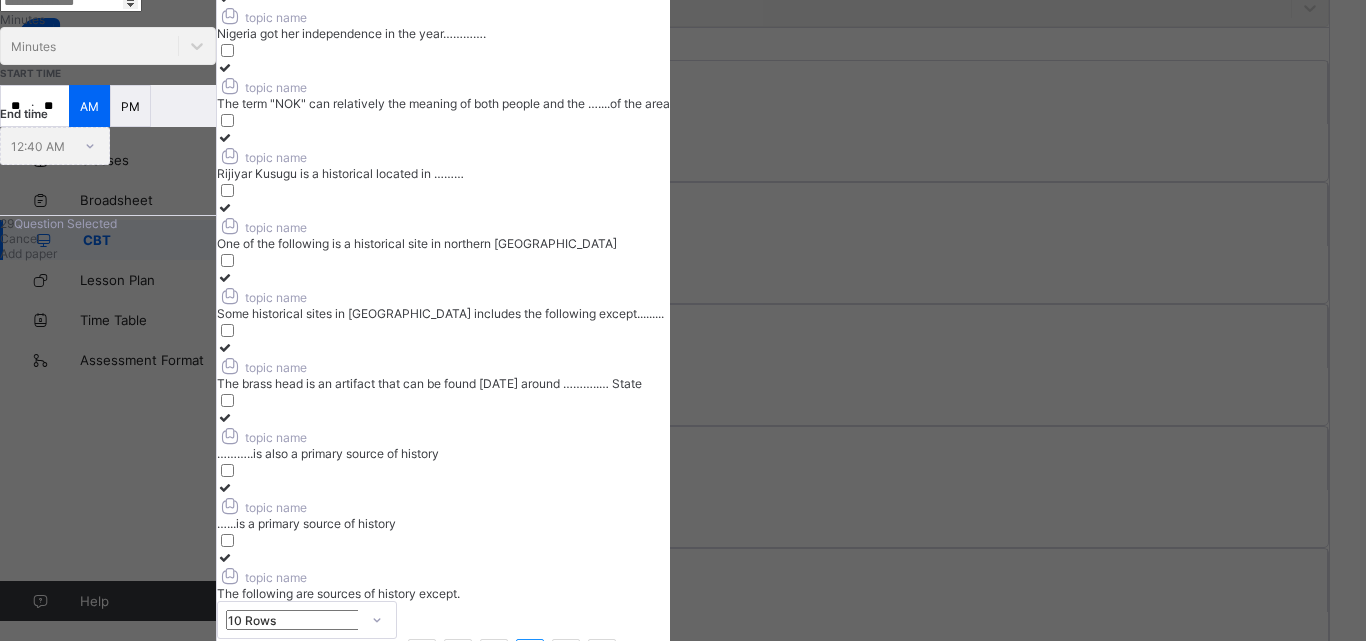 click on "topic name    [GEOGRAPHIC_DATA] got her independence  in the year…………." at bounding box center [443, 15] 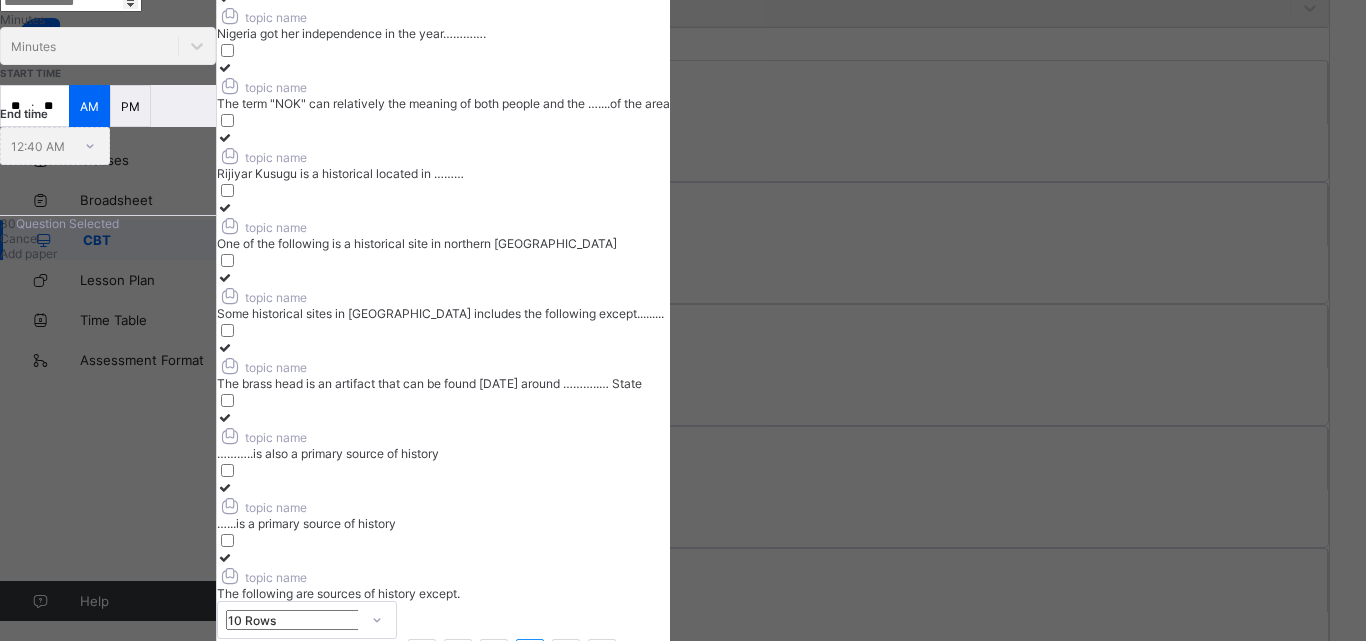 click on "4" at bounding box center [566, 653] 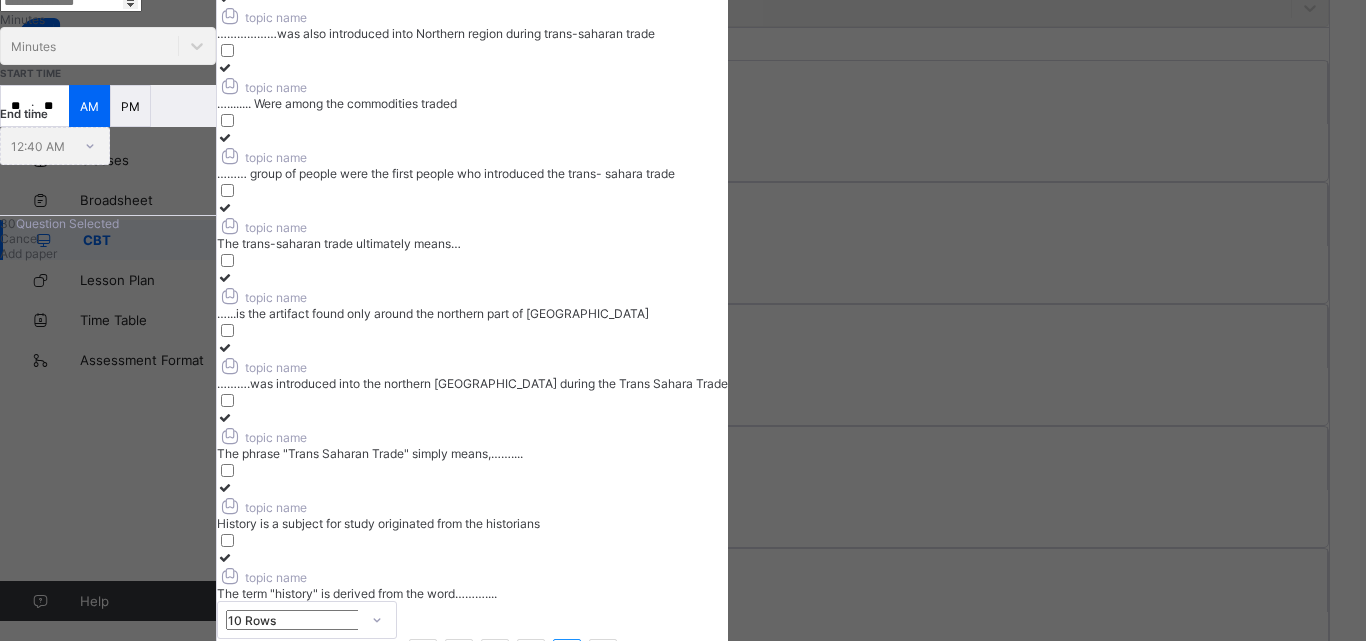 click at bounding box center (472, 557) 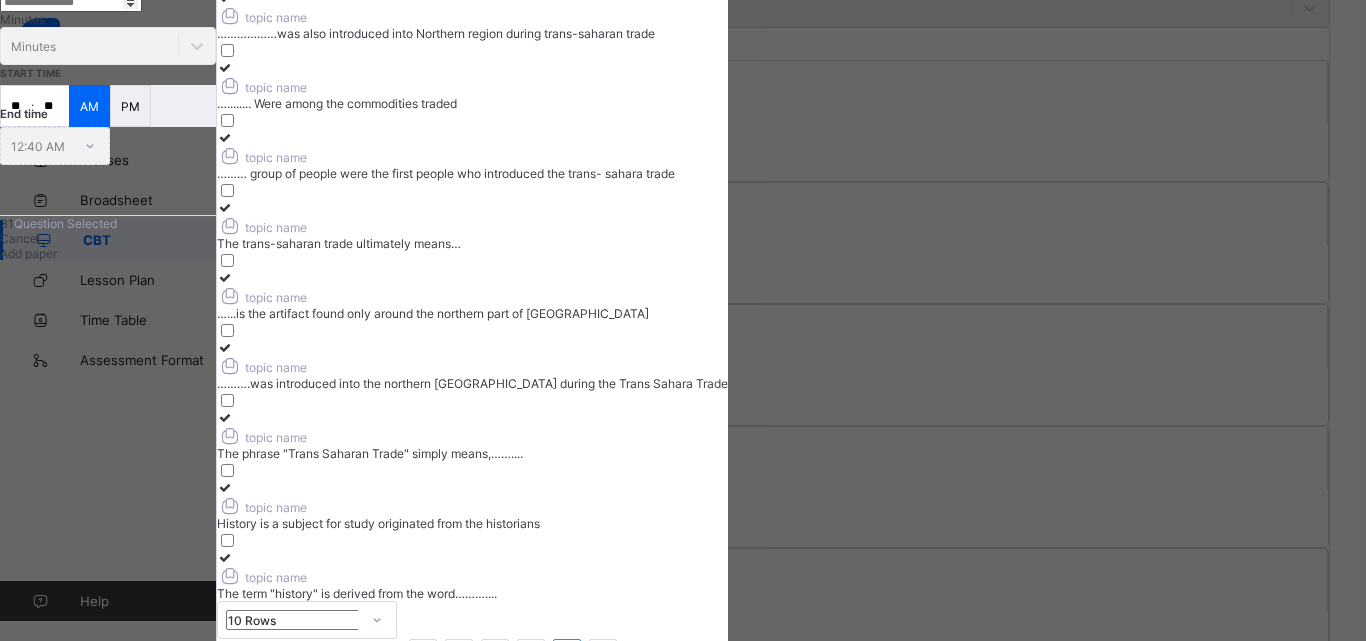 click at bounding box center [225, 417] 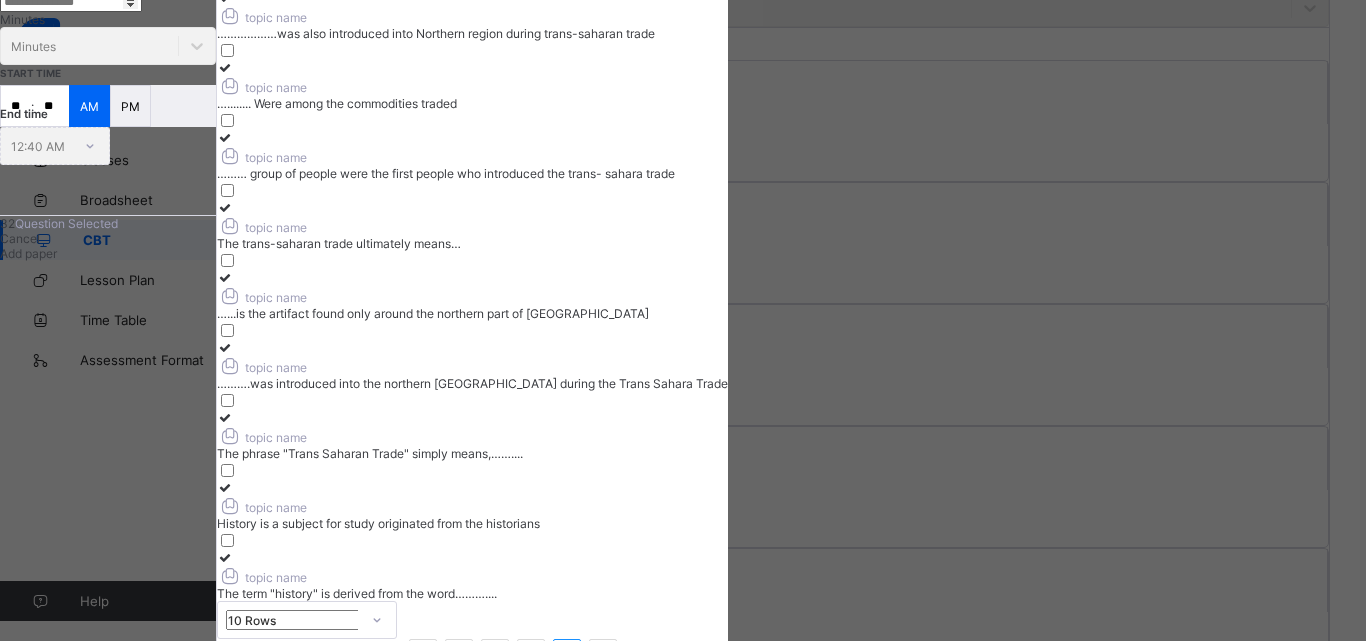 click on "topic name    …...is the artifact found only around the northern part of [GEOGRAPHIC_DATA]" at bounding box center (472, 295) 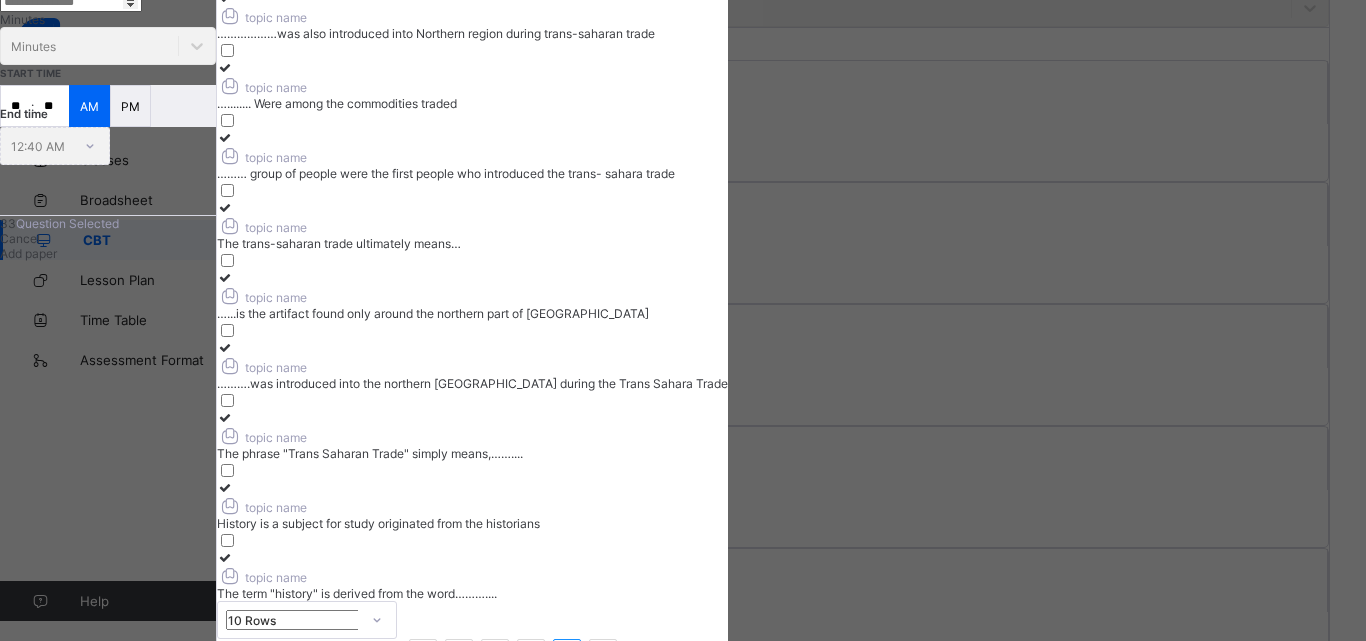 click at bounding box center [472, 137] 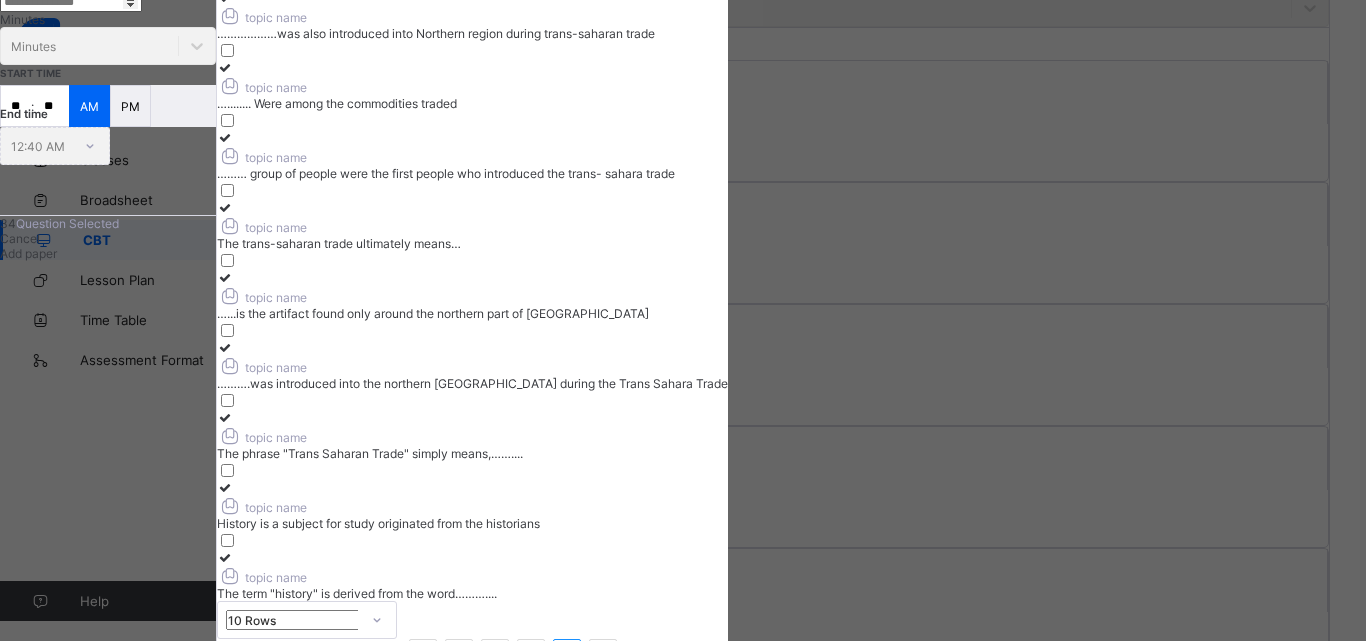 click on "topic name    ………………was also introduced into Northern region during trans-saharan trade" at bounding box center (472, 15) 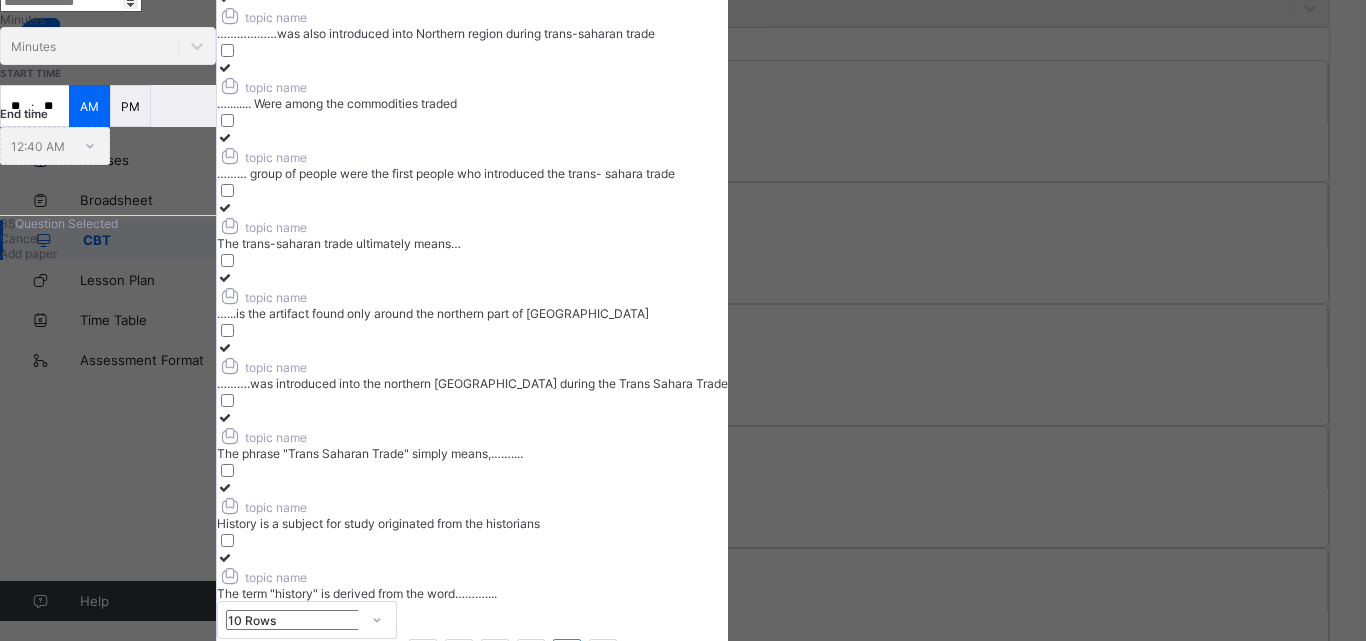 click on "One of the differences between history and story telling is that…………………….." at bounding box center [472, -37] 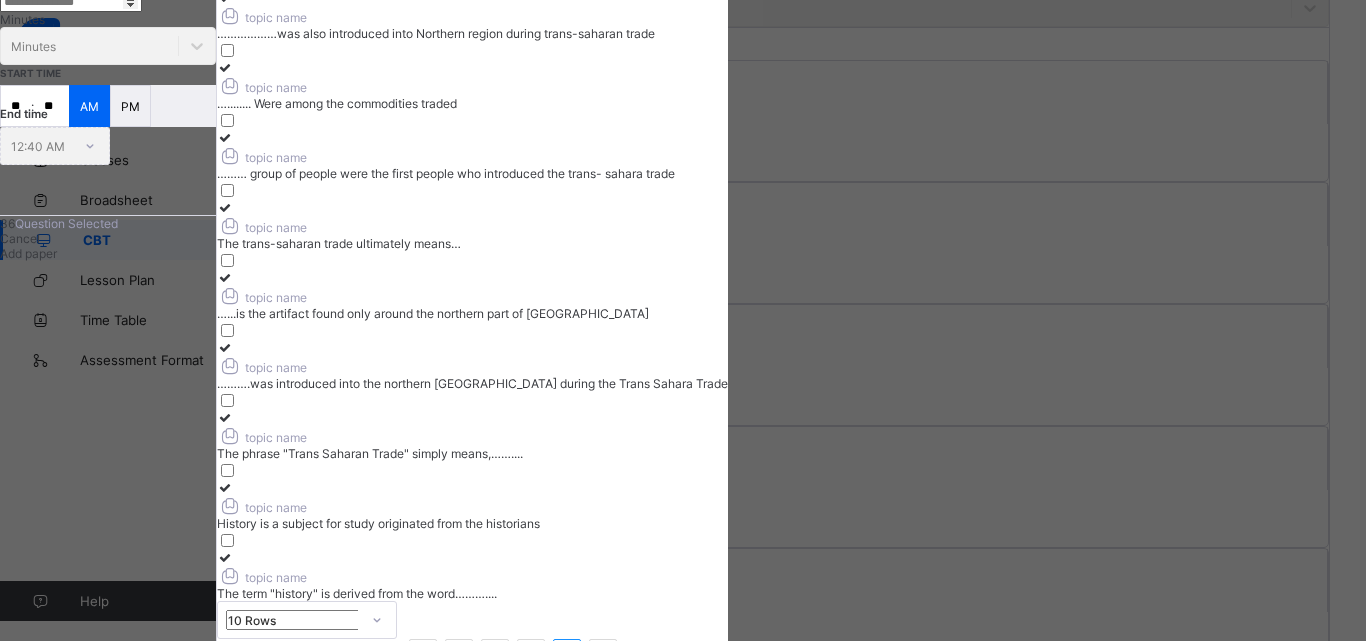 click on "topic name" at bounding box center (472, 85) 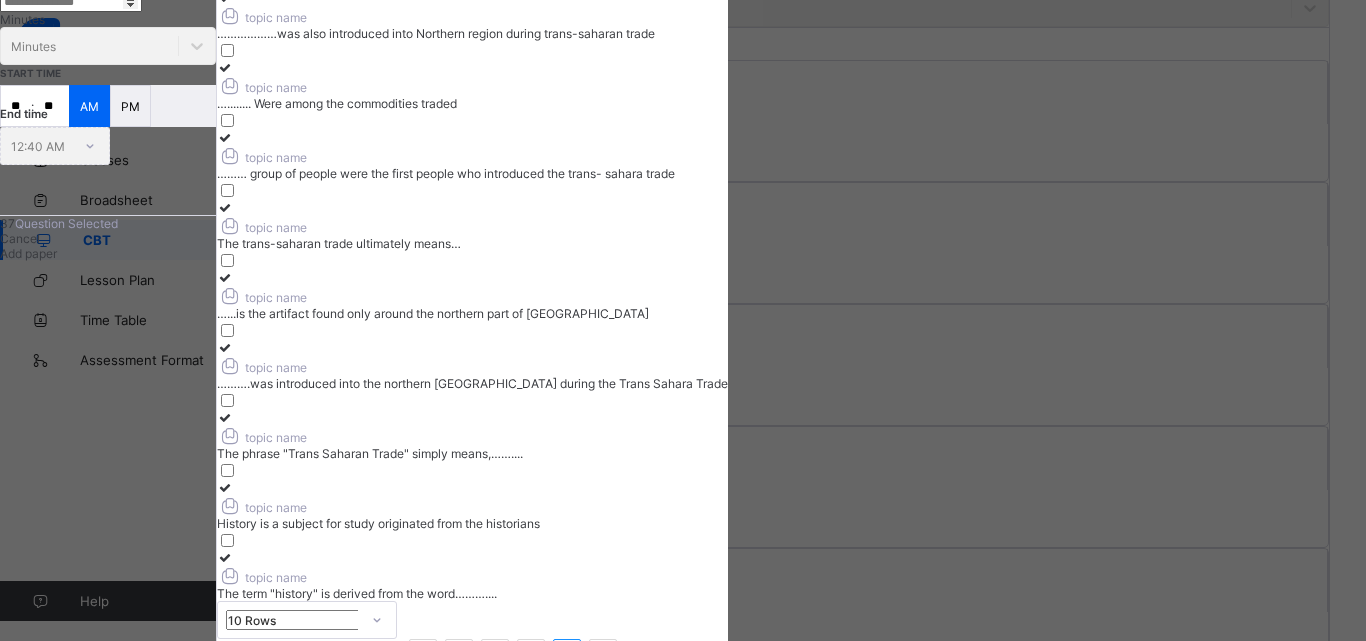 click on "topic name" at bounding box center [472, 225] 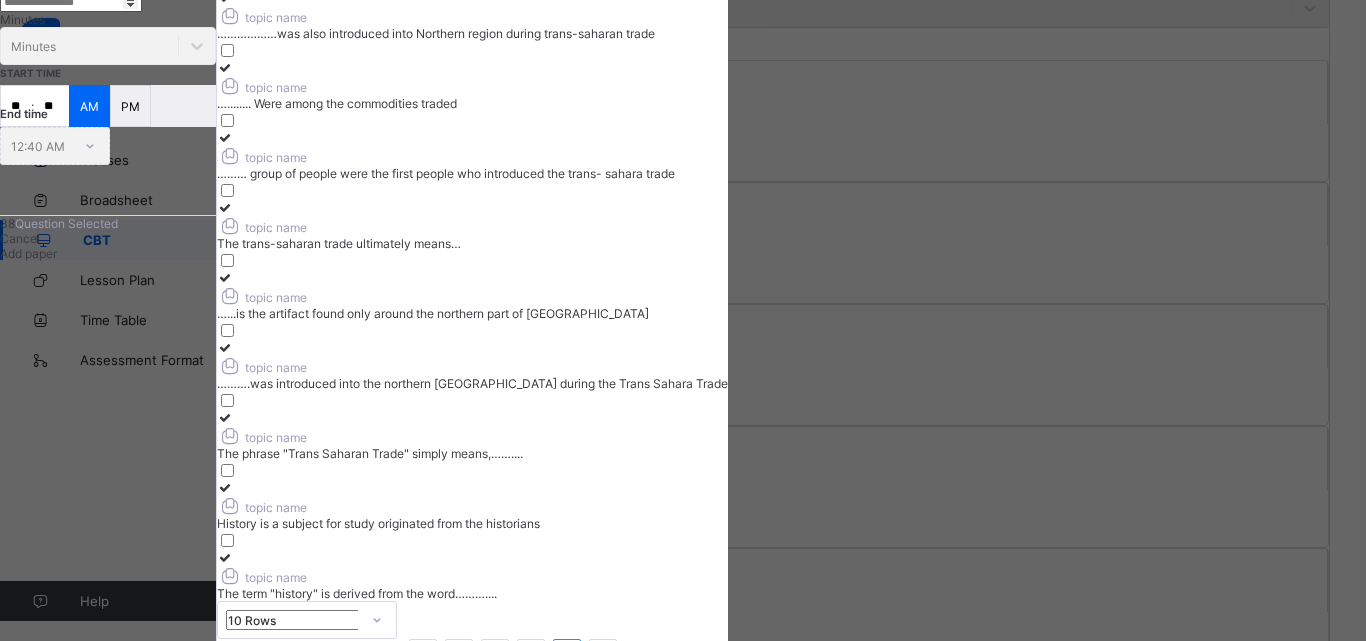 click on "……….was introduced into the northern [GEOGRAPHIC_DATA] during the Trans Sahara Trade" at bounding box center (472, 383) 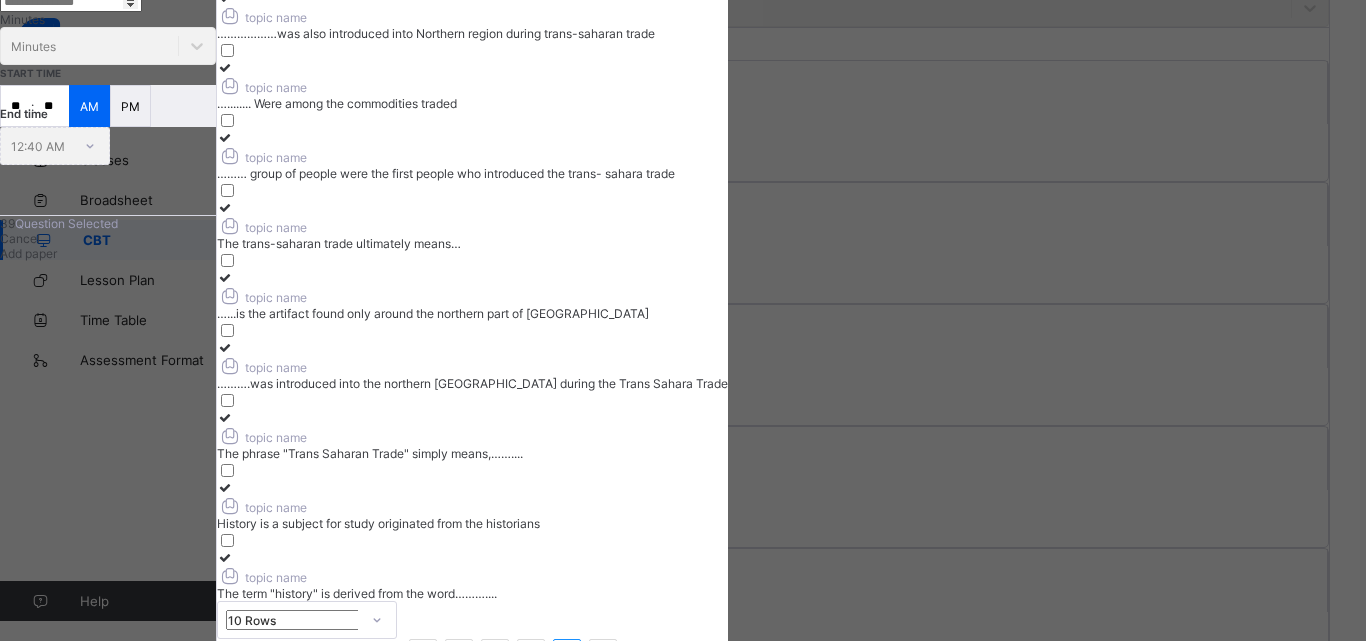 click on "topic name" at bounding box center [472, 505] 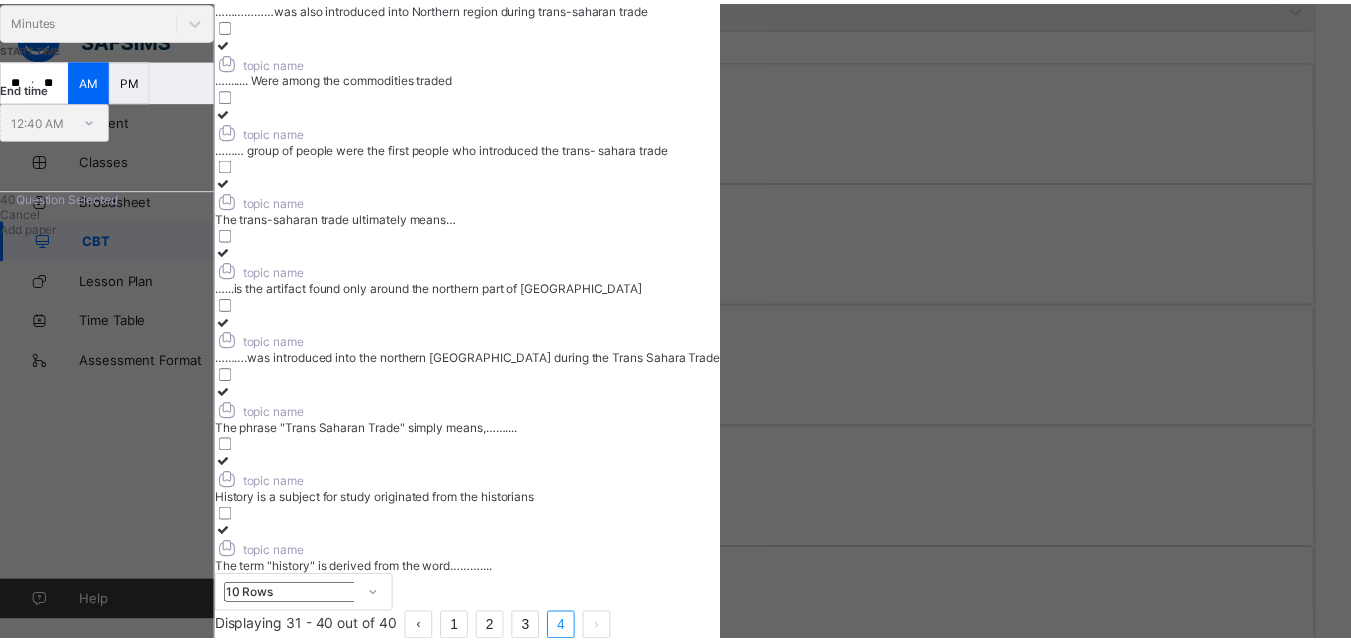 scroll, scrollTop: 398, scrollLeft: 0, axis: vertical 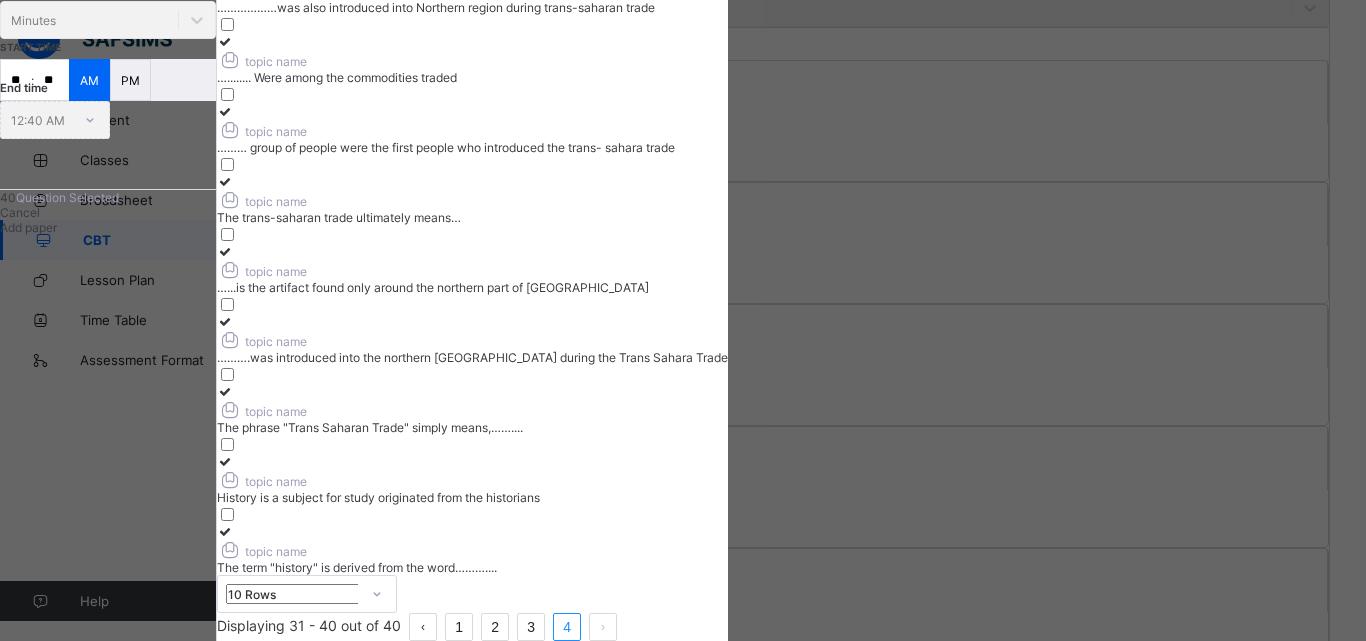 click on "Add paper" at bounding box center (28, 227) 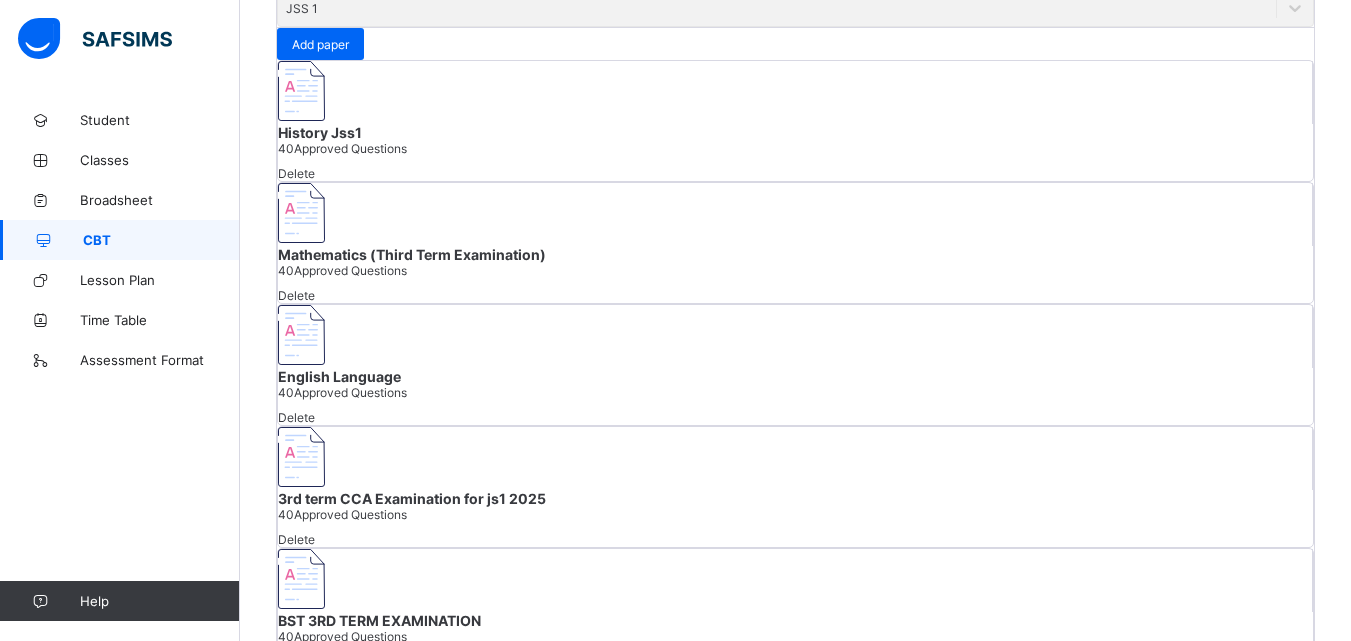 click on "Student Classes Broadsheet CBT Lesson Plan Time Table Assessment Format   Help" at bounding box center [120, 360] 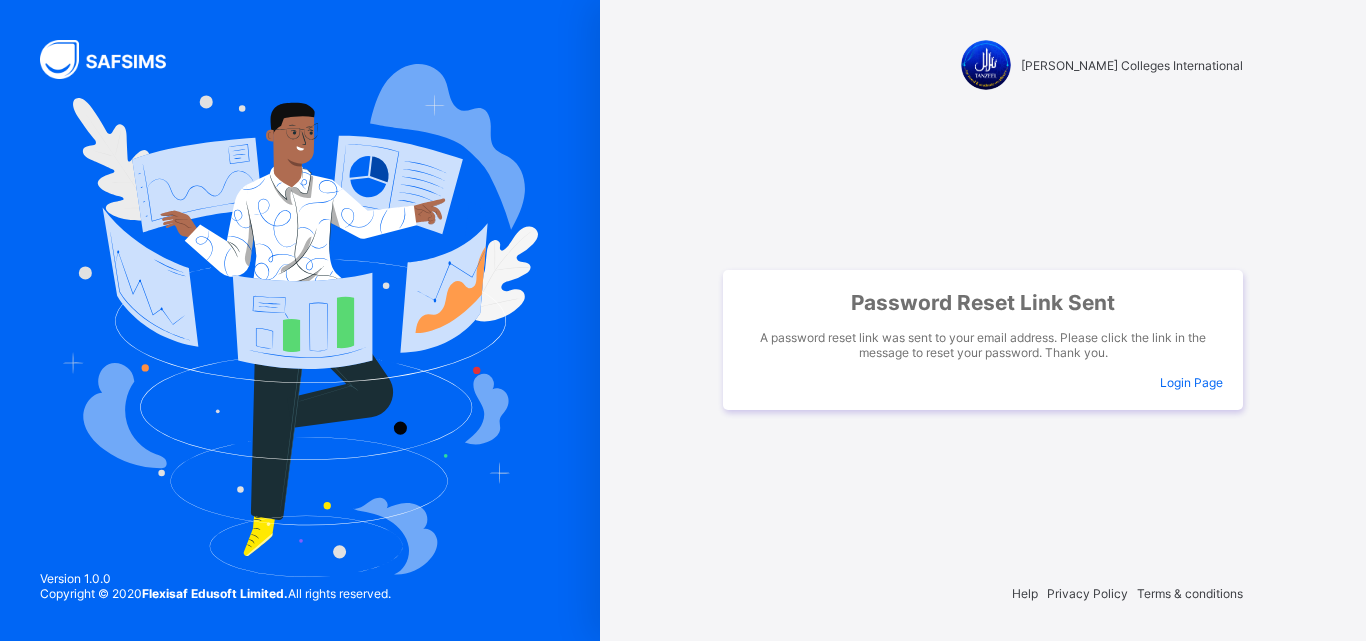 scroll, scrollTop: 0, scrollLeft: 0, axis: both 